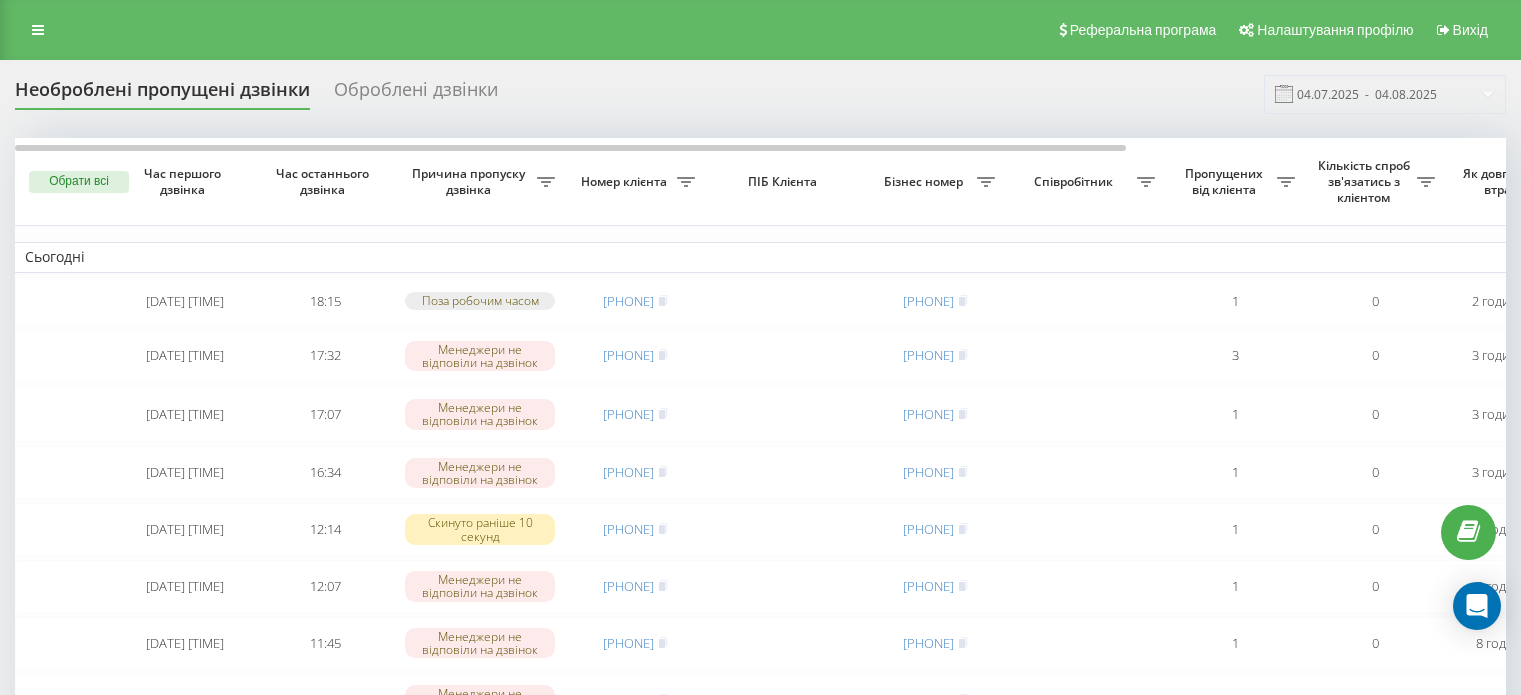 scroll, scrollTop: 0, scrollLeft: 0, axis: both 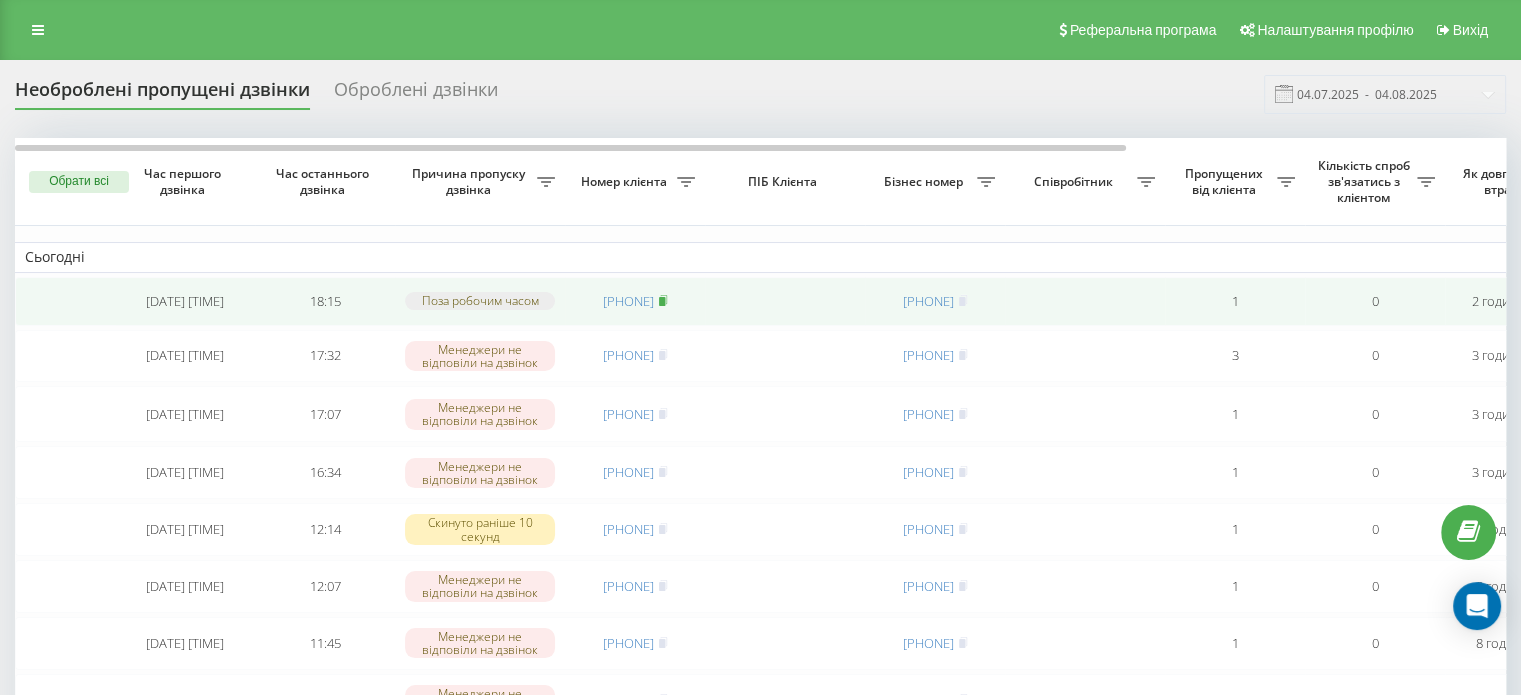 click 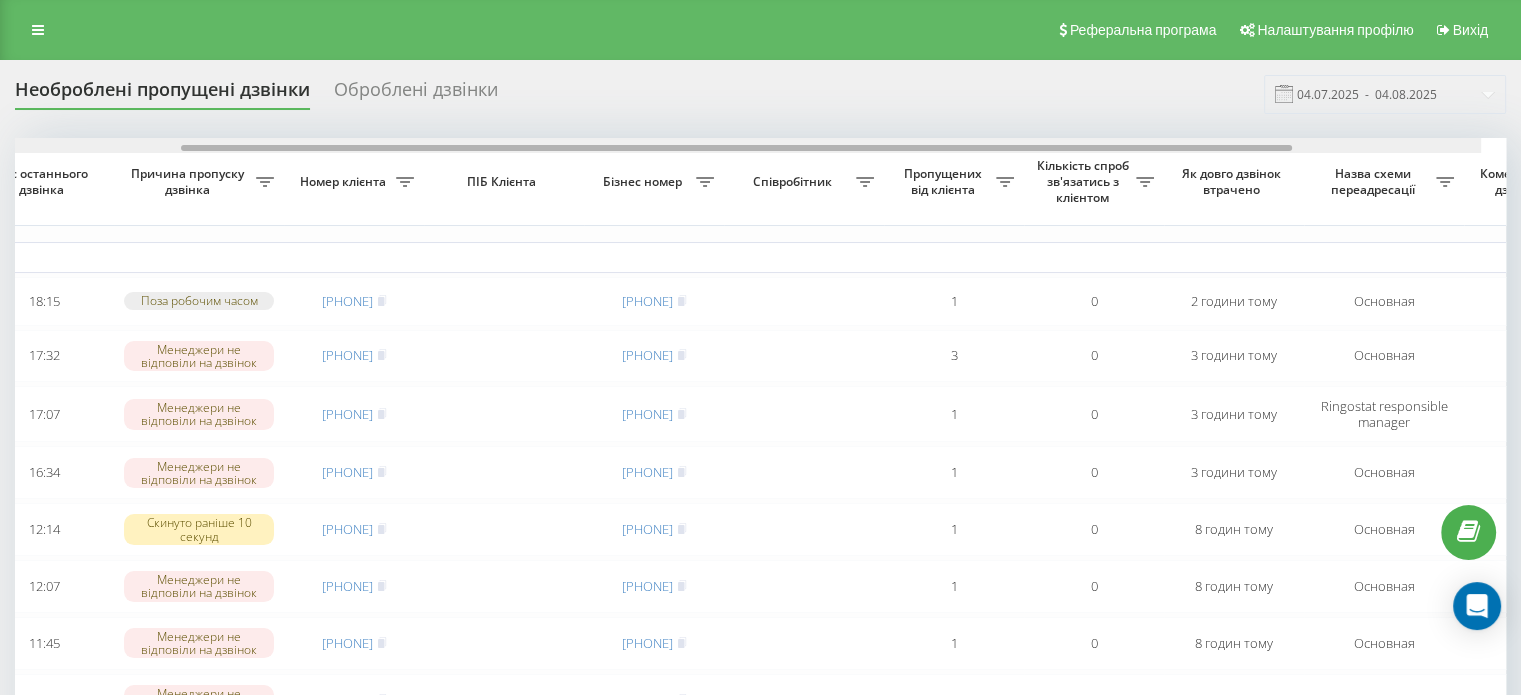 scroll, scrollTop: 0, scrollLeft: 335, axis: horizontal 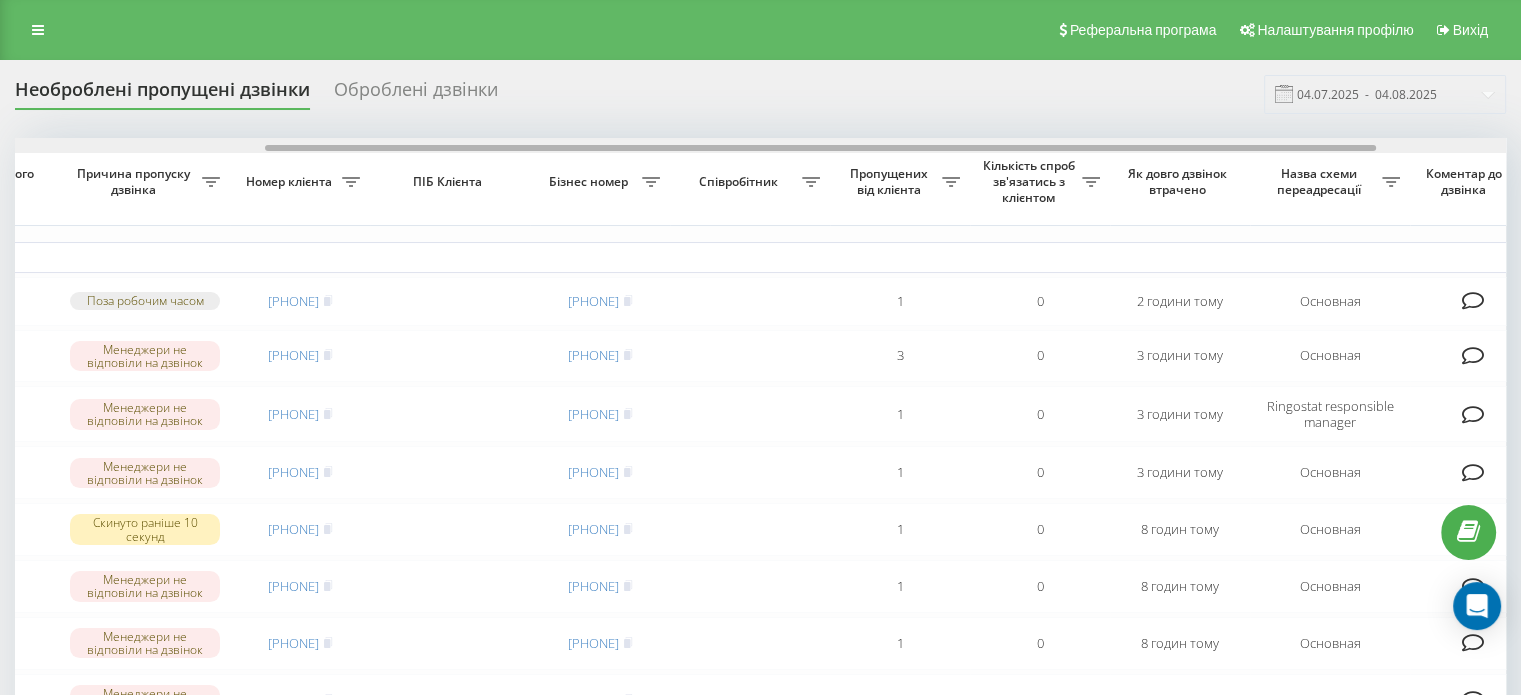 drag, startPoint x: 906, startPoint y: 144, endPoint x: 1156, endPoint y: 159, distance: 250.4496 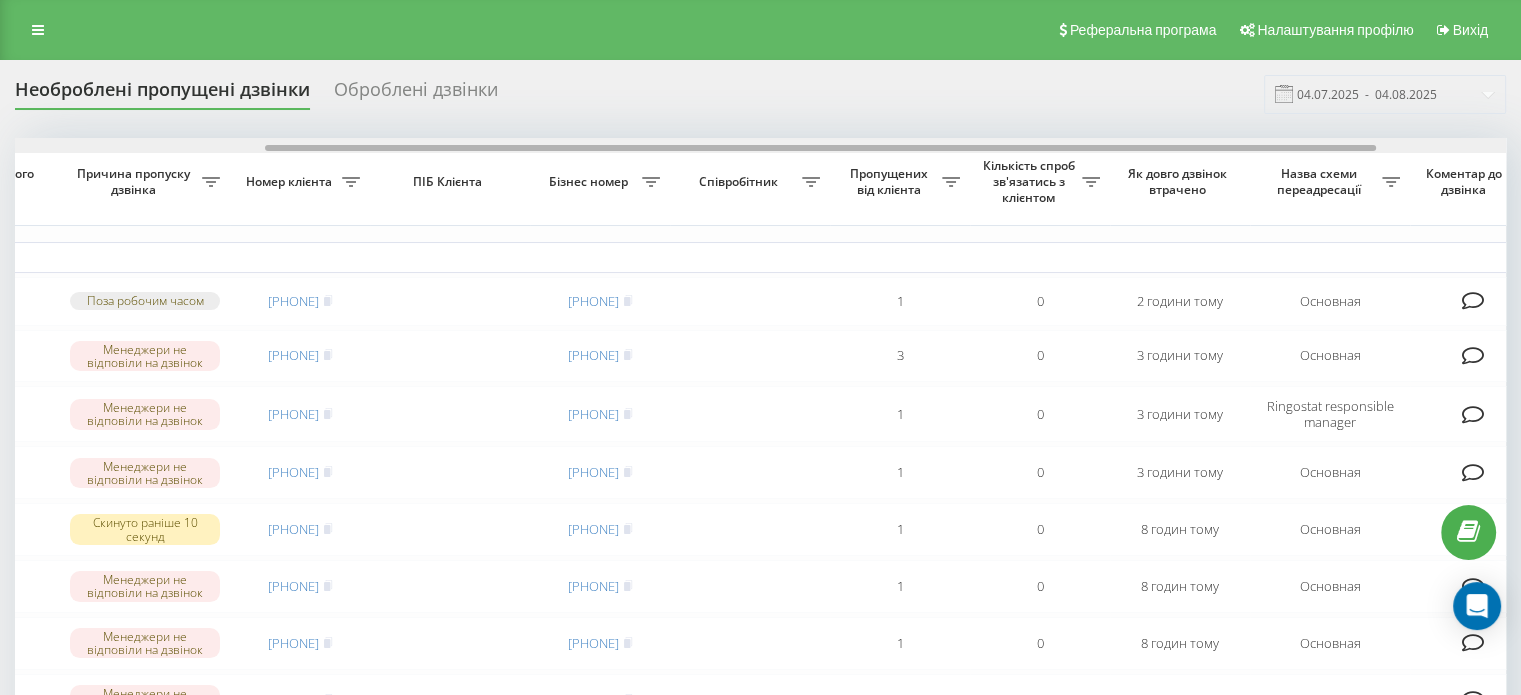 scroll, scrollTop: 0, scrollLeft: 508, axis: horizontal 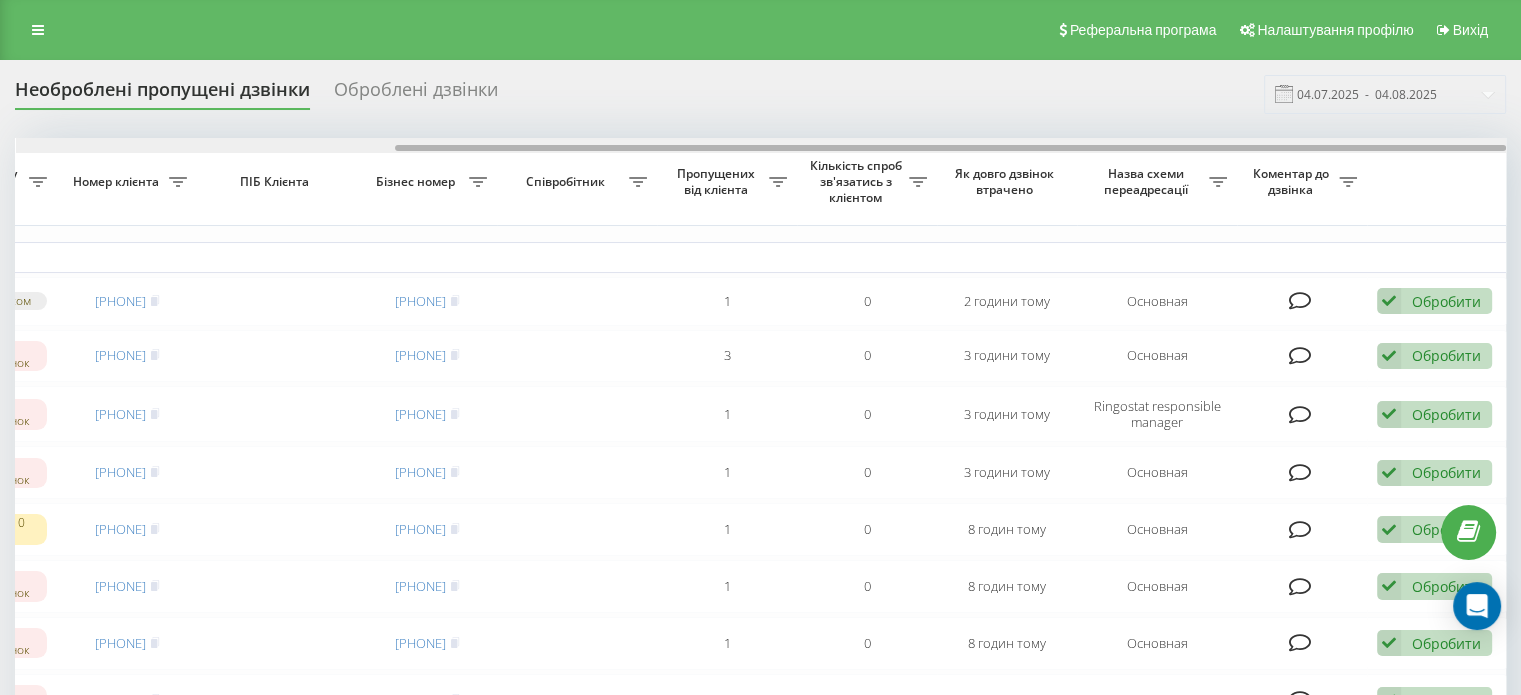 drag, startPoint x: 1203, startPoint y: 143, endPoint x: 1268, endPoint y: 145, distance: 65.03076 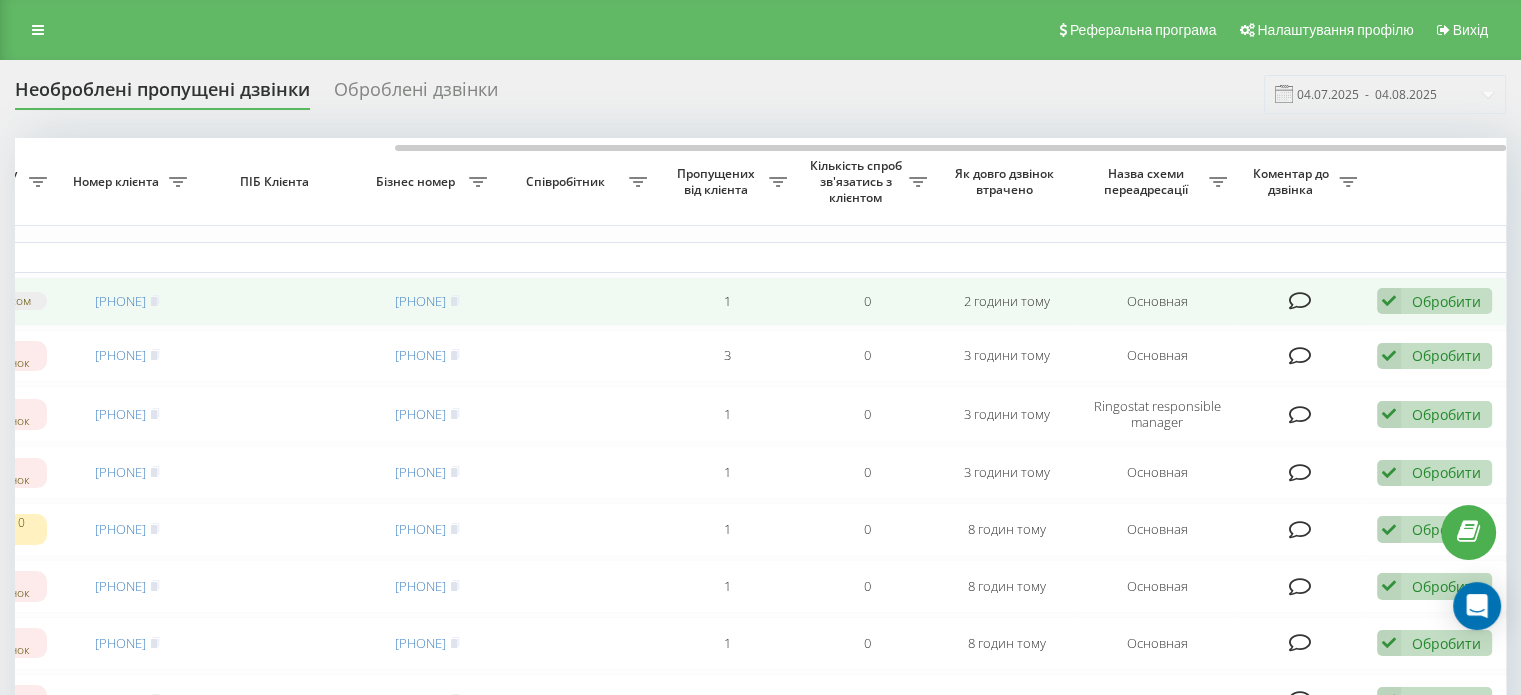 click on "Обробити" at bounding box center [1446, 301] 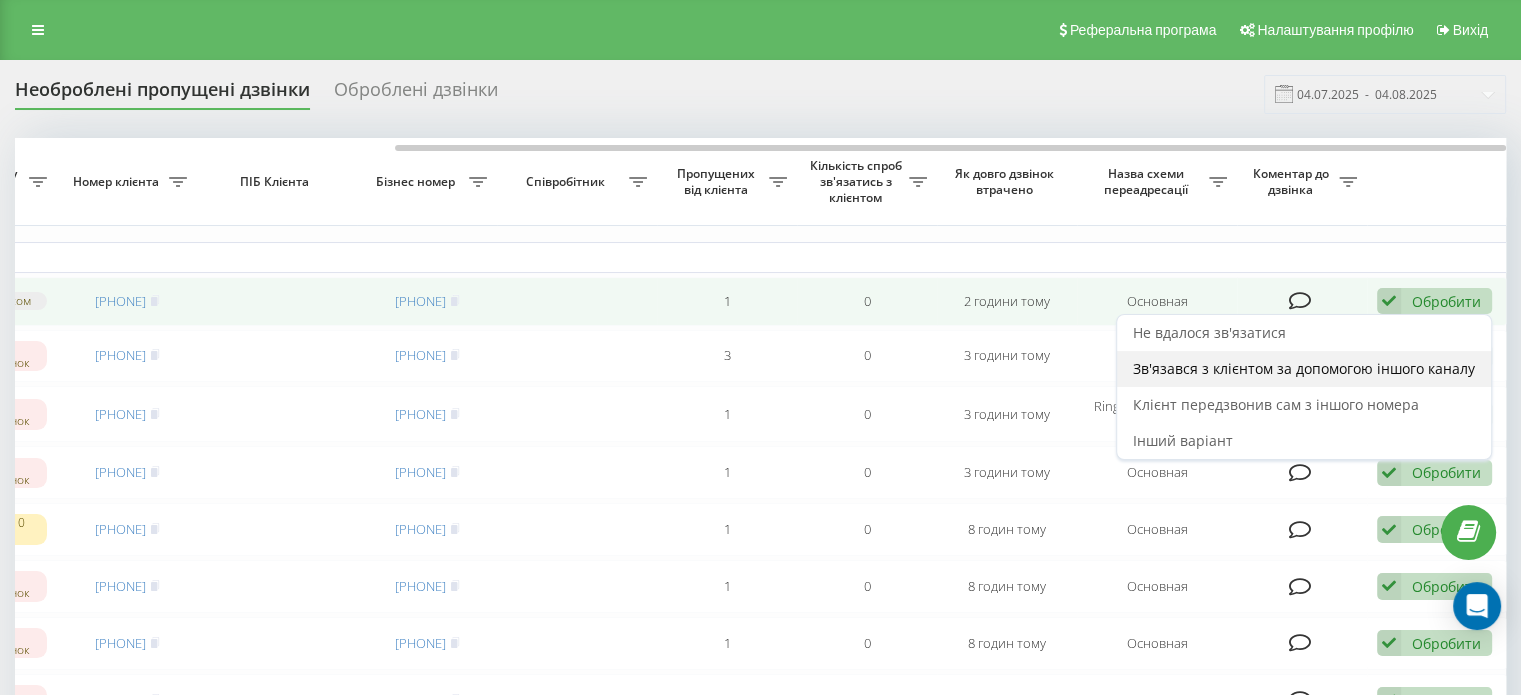 click on "Зв'язався з клієнтом за допомогою іншого каналу" at bounding box center [1304, 368] 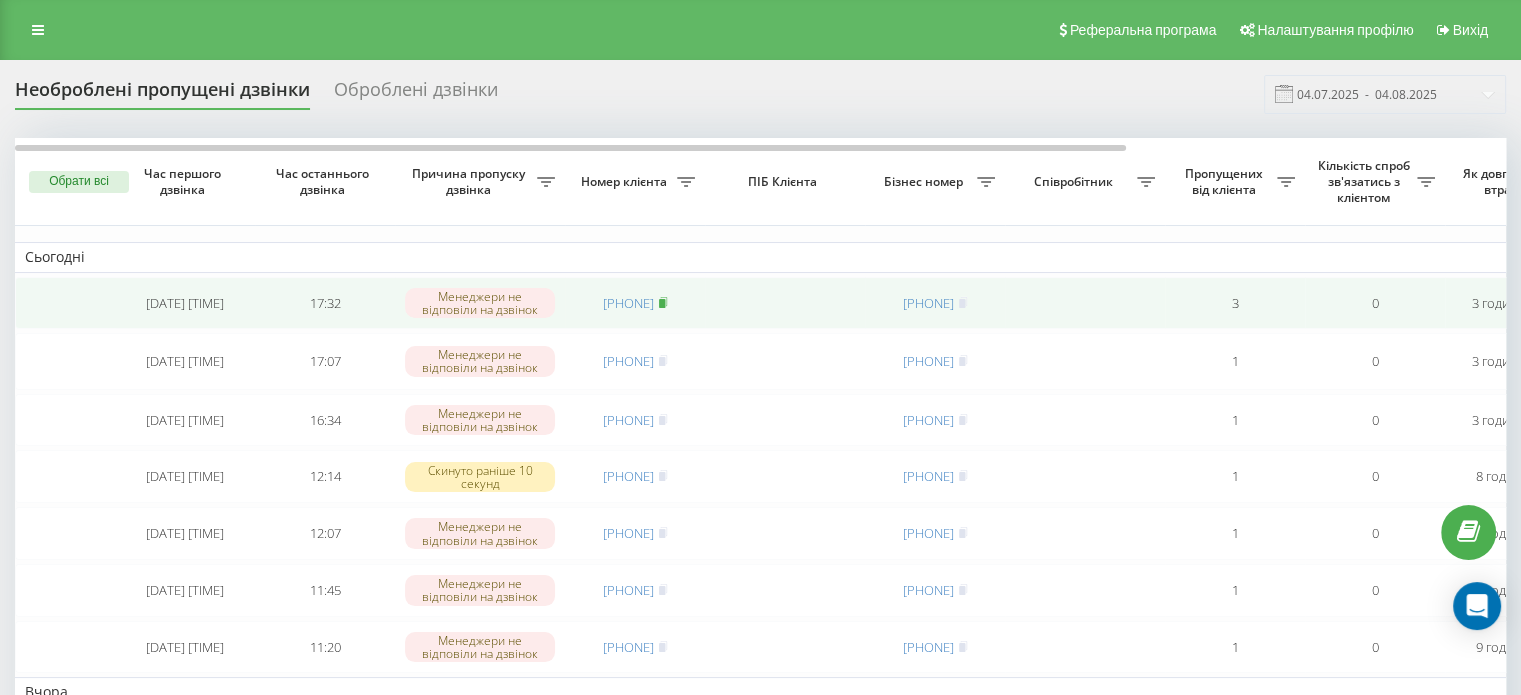 click 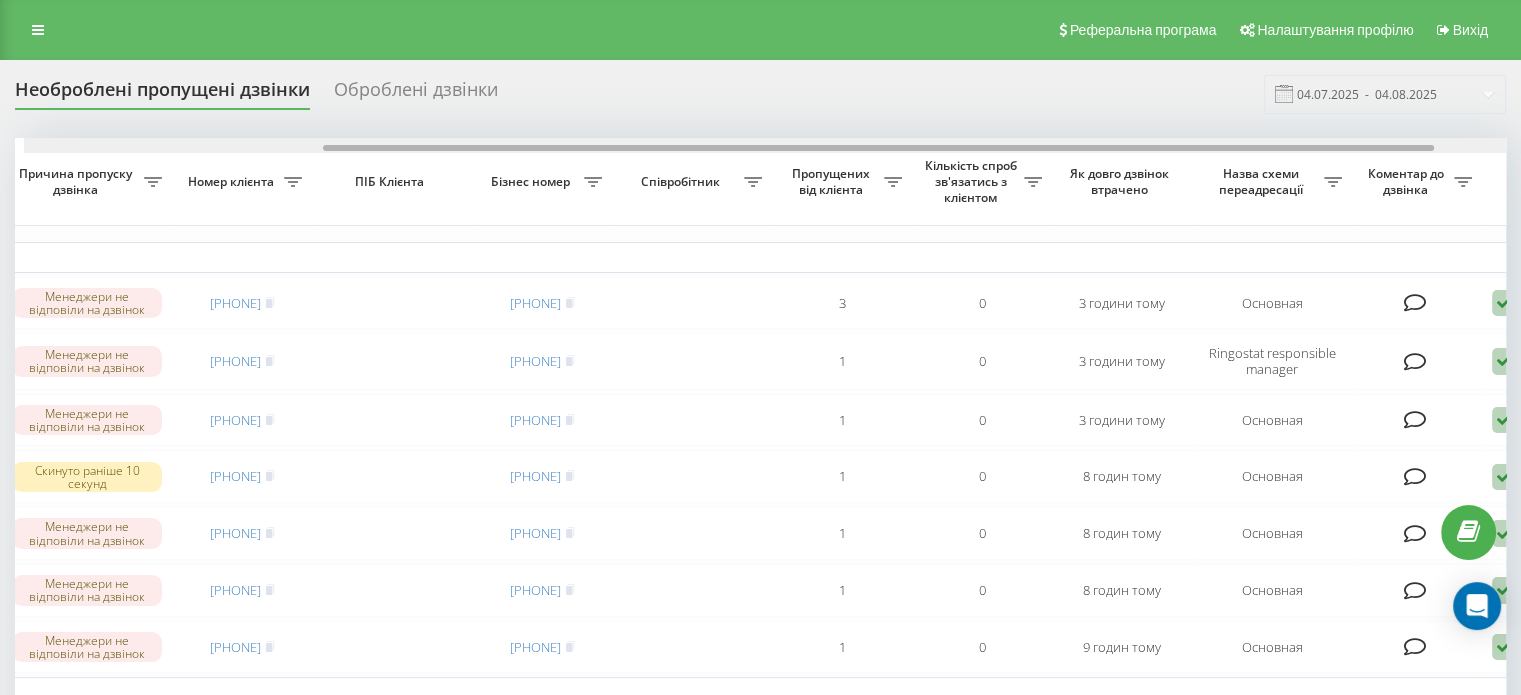 scroll, scrollTop: 0, scrollLeft: 407, axis: horizontal 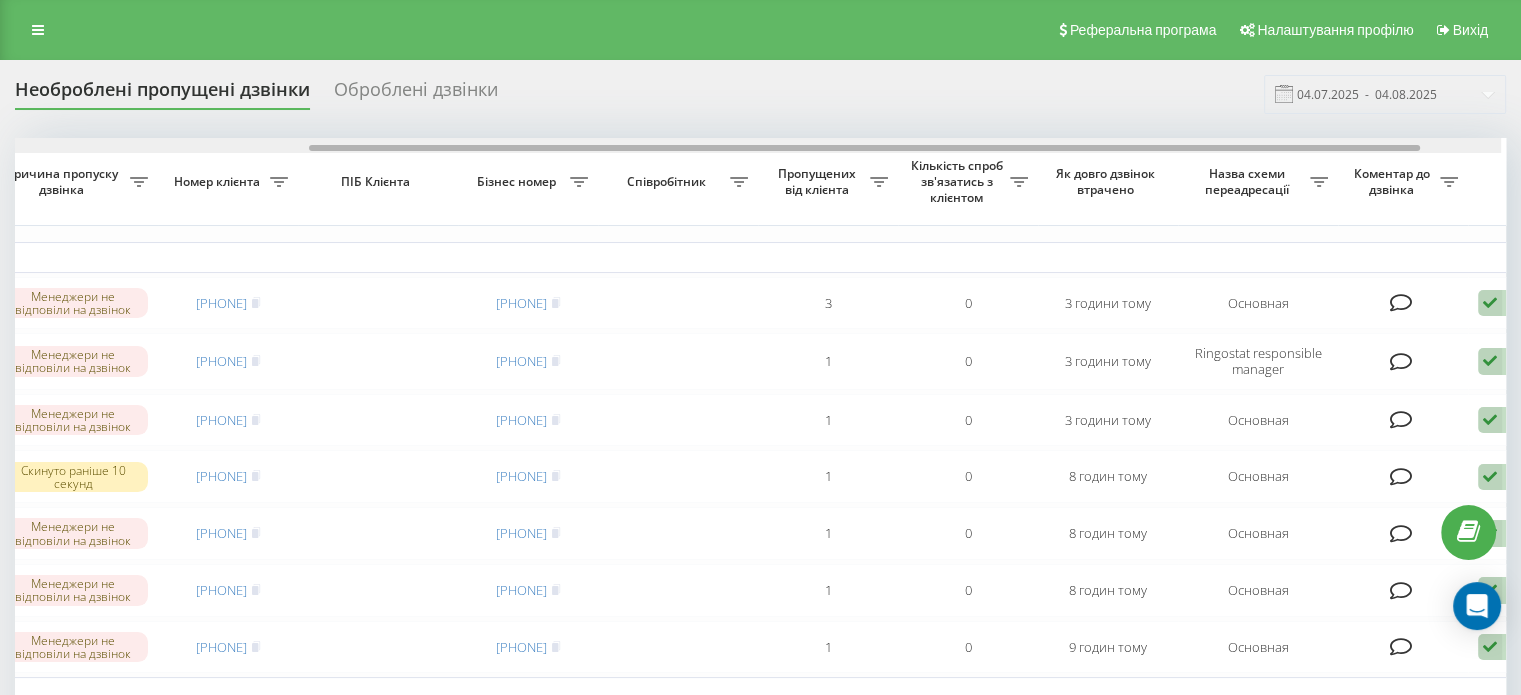 drag, startPoint x: 820, startPoint y: 147, endPoint x: 1124, endPoint y: 168, distance: 304.72446 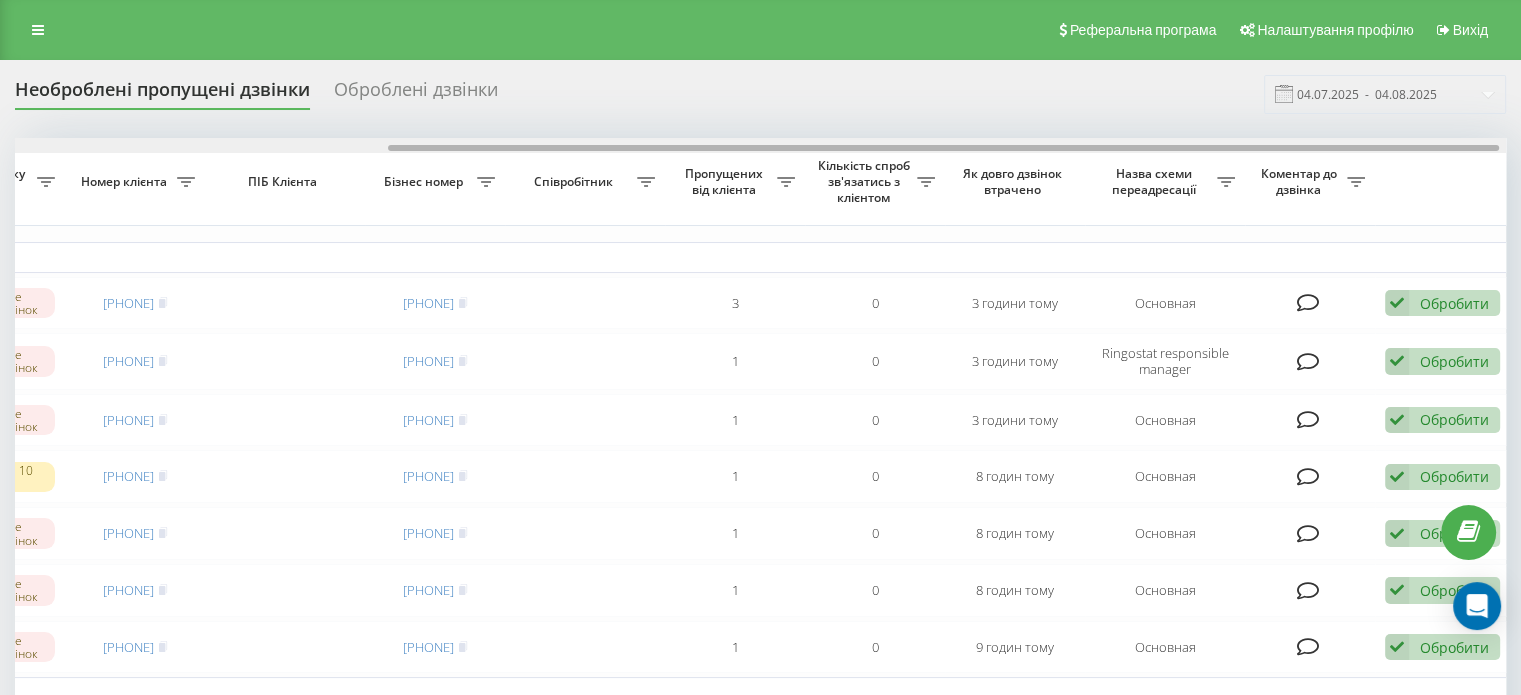 scroll, scrollTop: 0, scrollLeft: 508, axis: horizontal 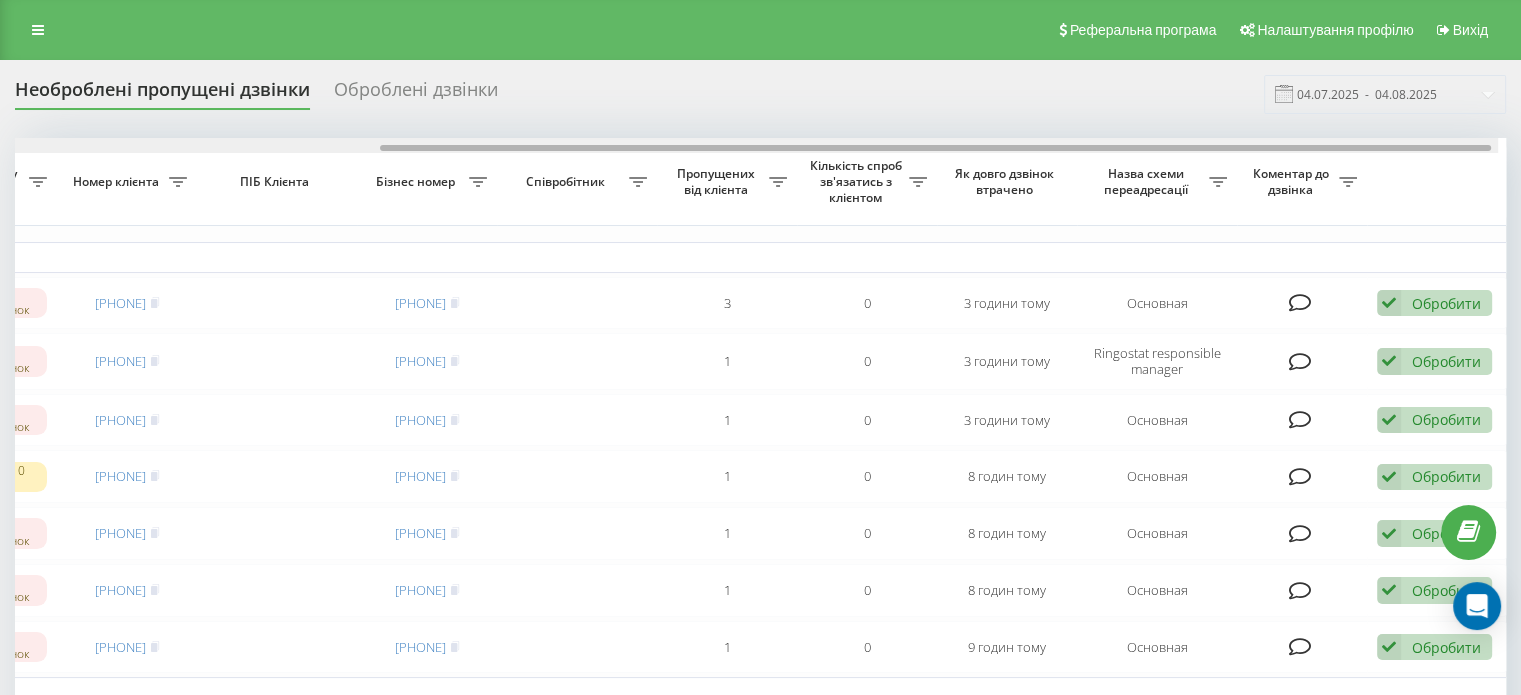 drag, startPoint x: 1091, startPoint y: 148, endPoint x: 1187, endPoint y: 143, distance: 96.13012 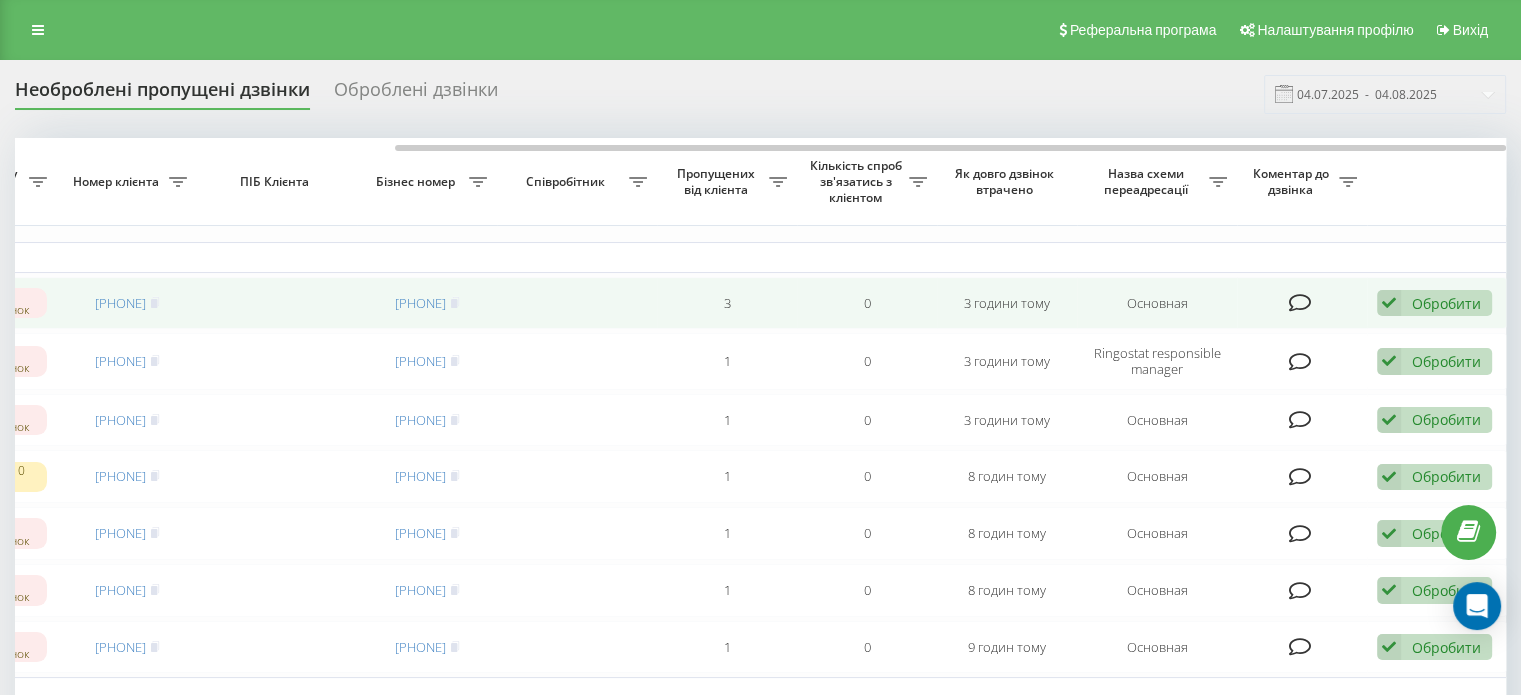 click on "Обробити" at bounding box center (1446, 303) 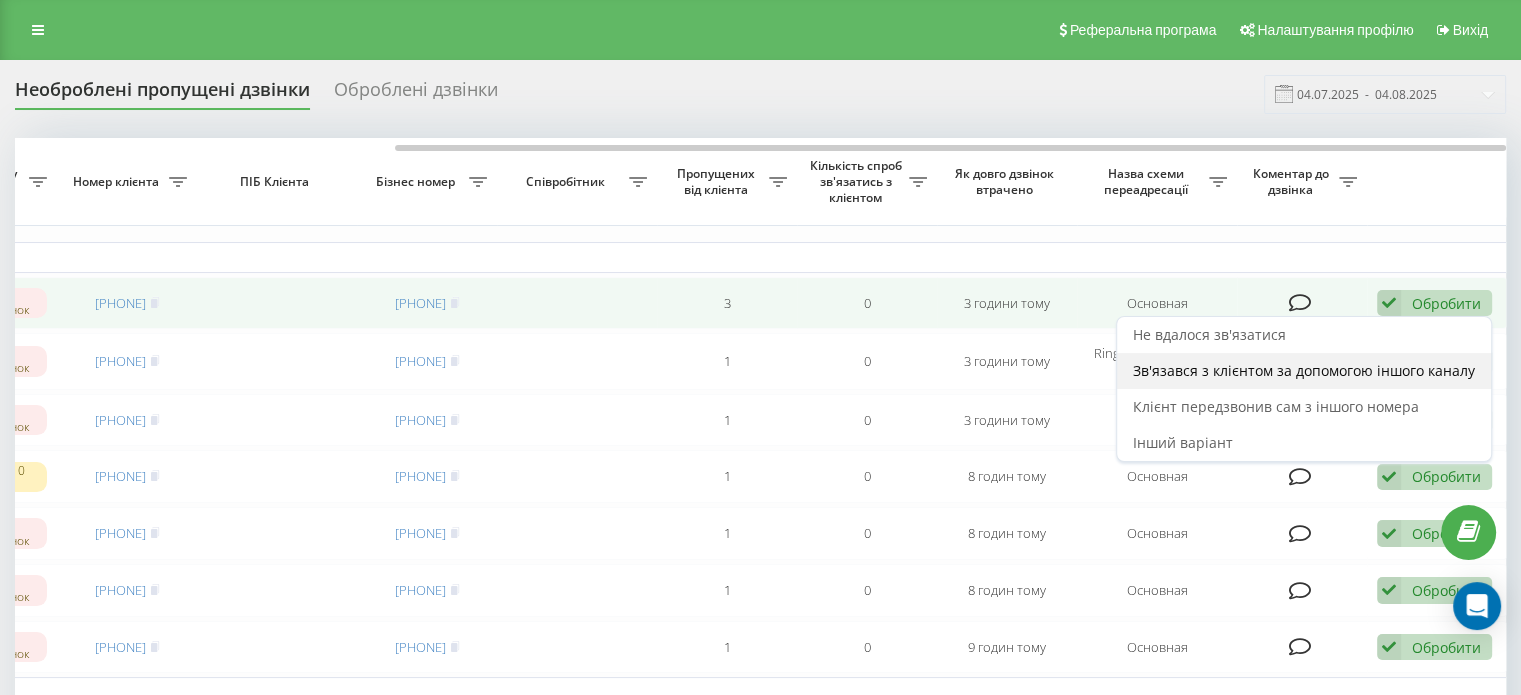 click on "Зв'язався з клієнтом за допомогою іншого каналу" at bounding box center (1304, 370) 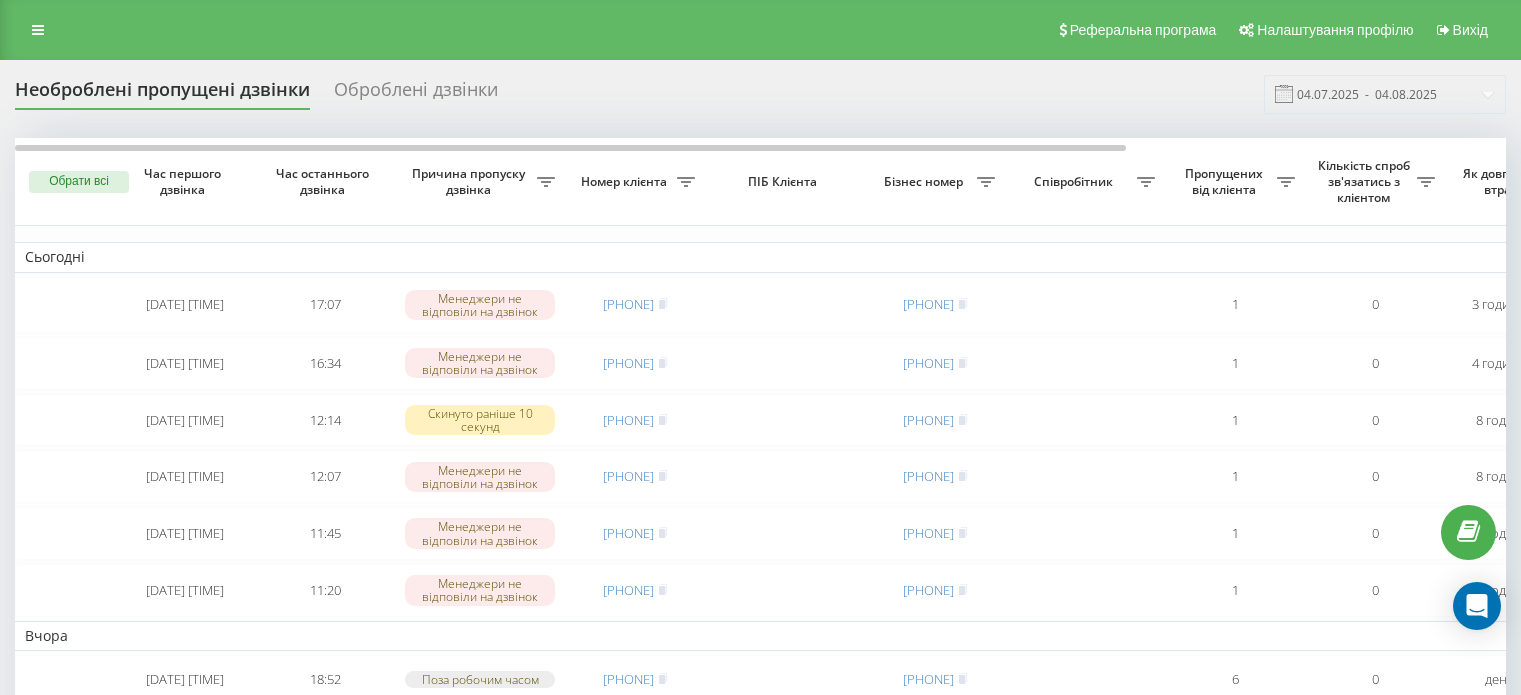 scroll, scrollTop: 0, scrollLeft: 0, axis: both 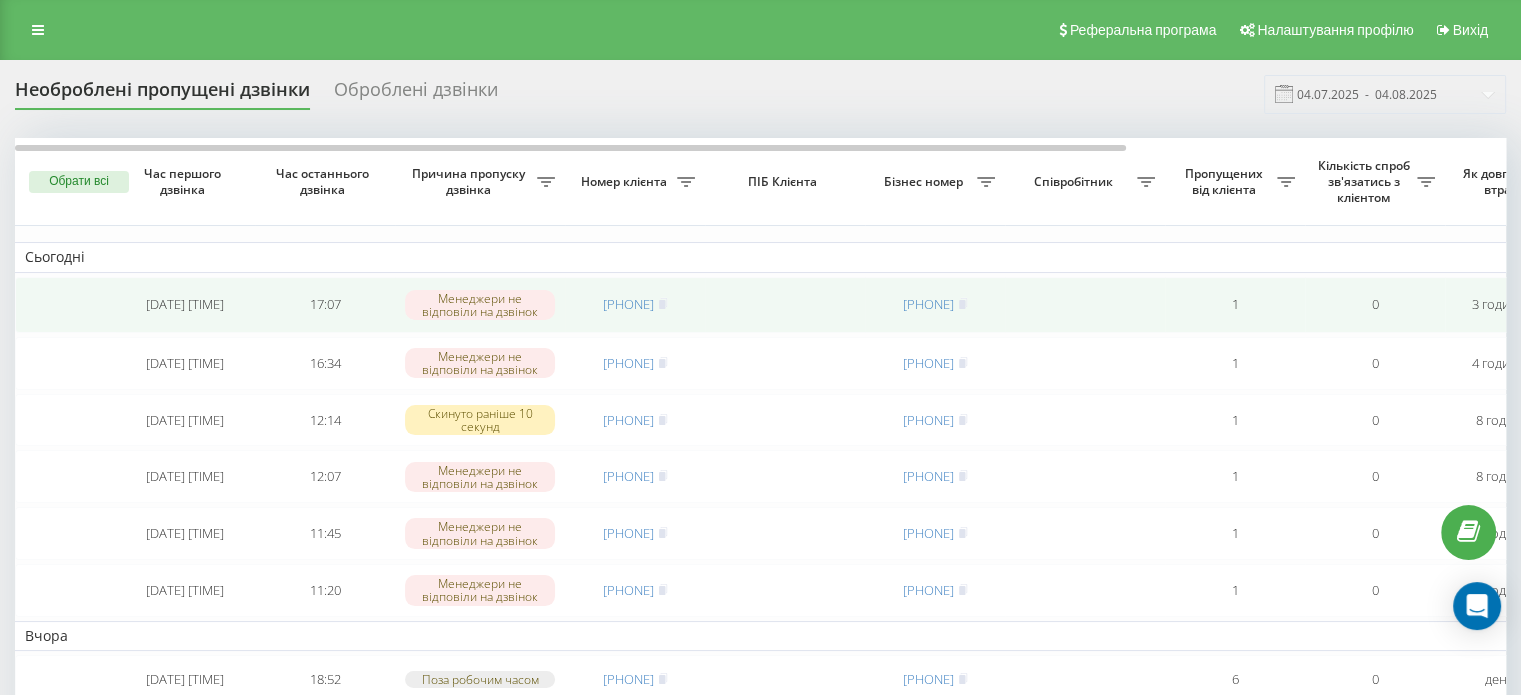 click on "380991621884" at bounding box center (635, 304) 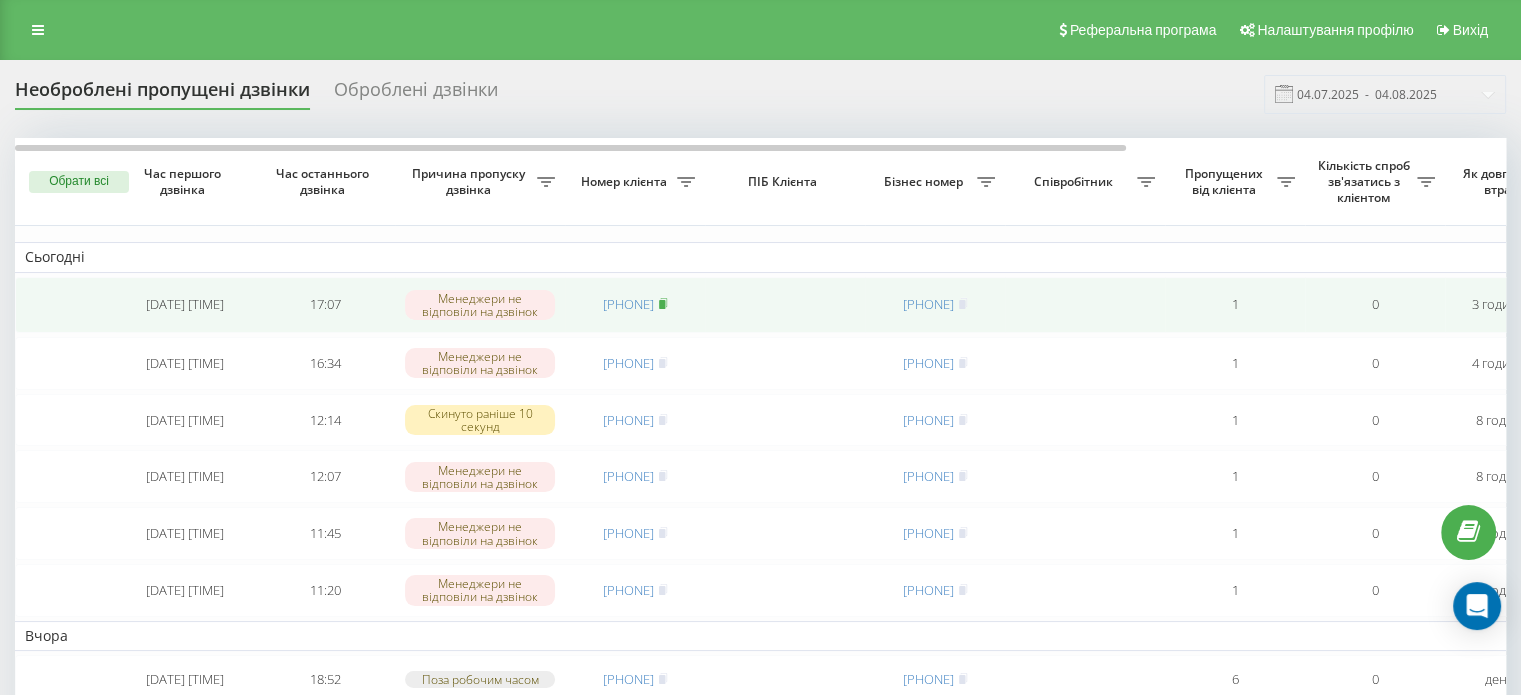 click 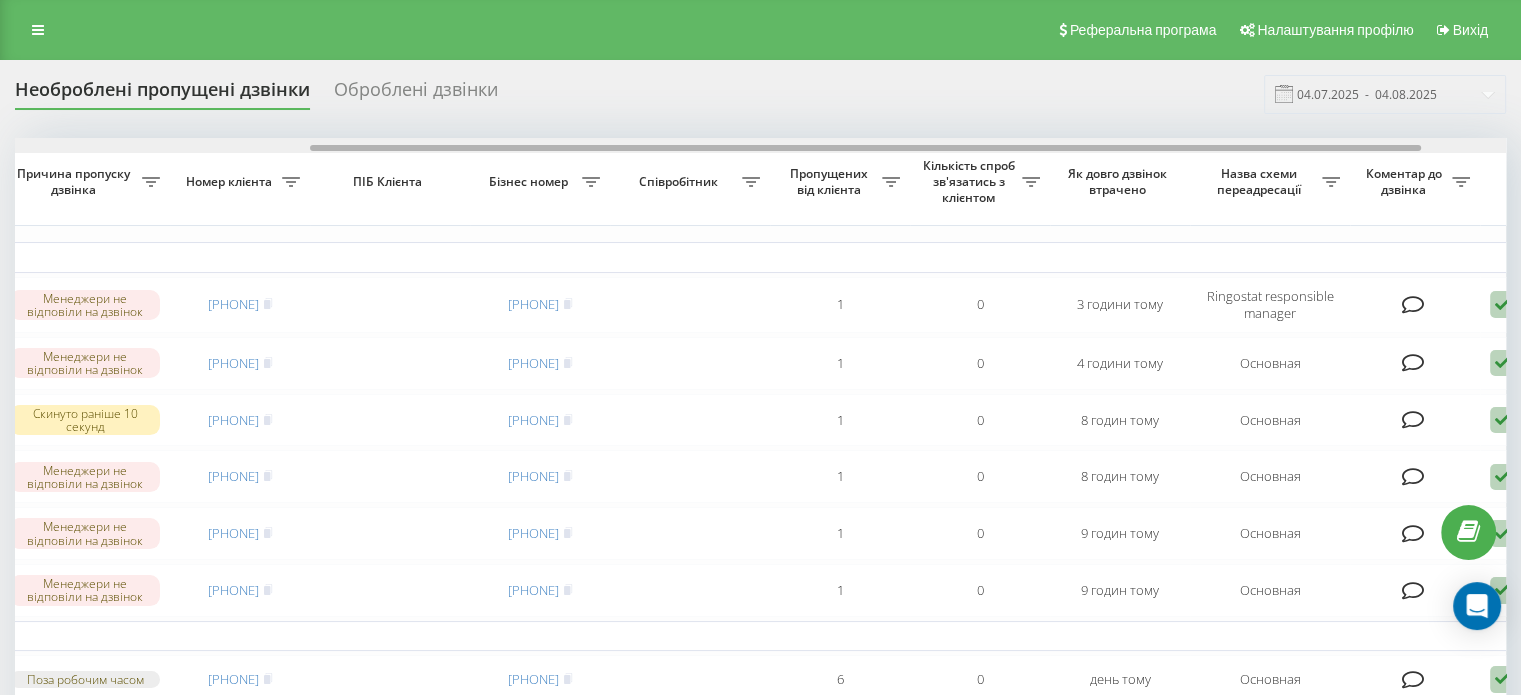 scroll, scrollTop: 0, scrollLeft: 494, axis: horizontal 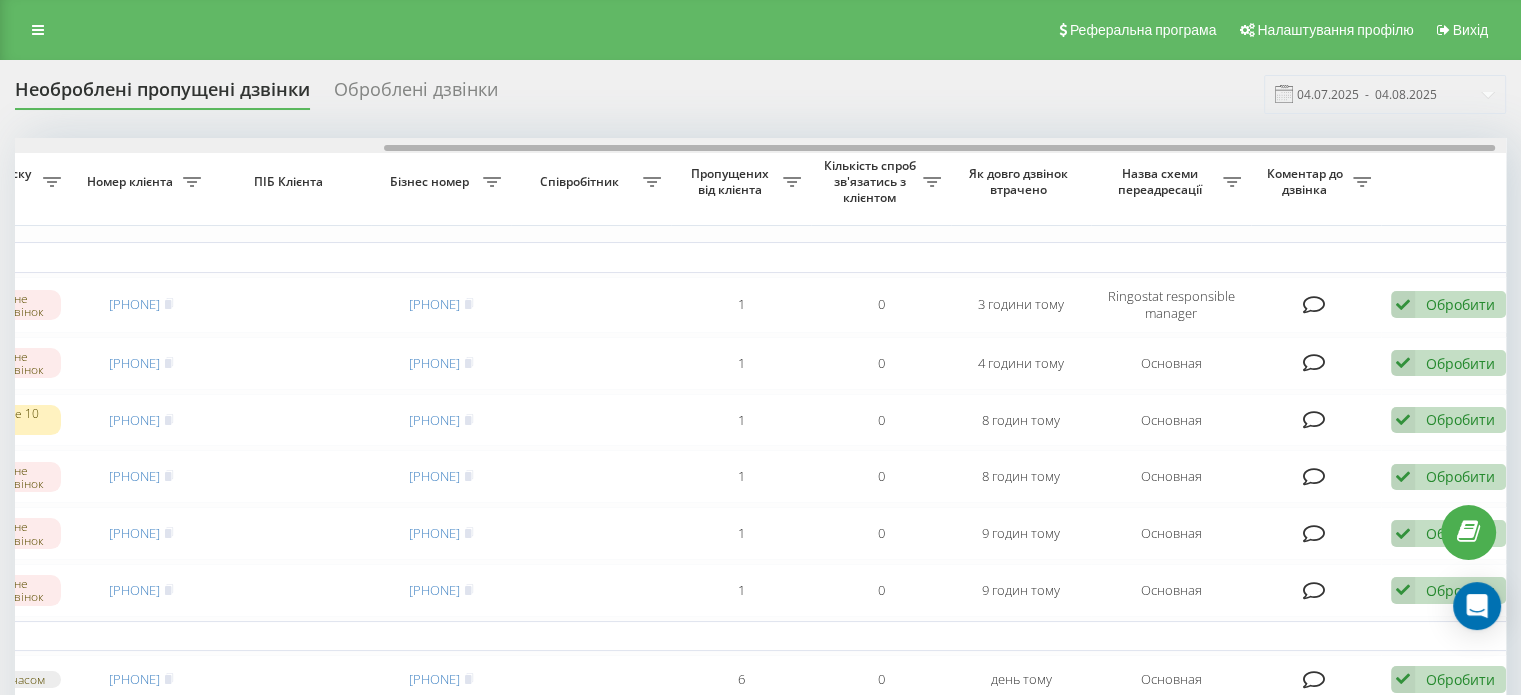 drag, startPoint x: 1007, startPoint y: 146, endPoint x: 1376, endPoint y: 136, distance: 369.13547 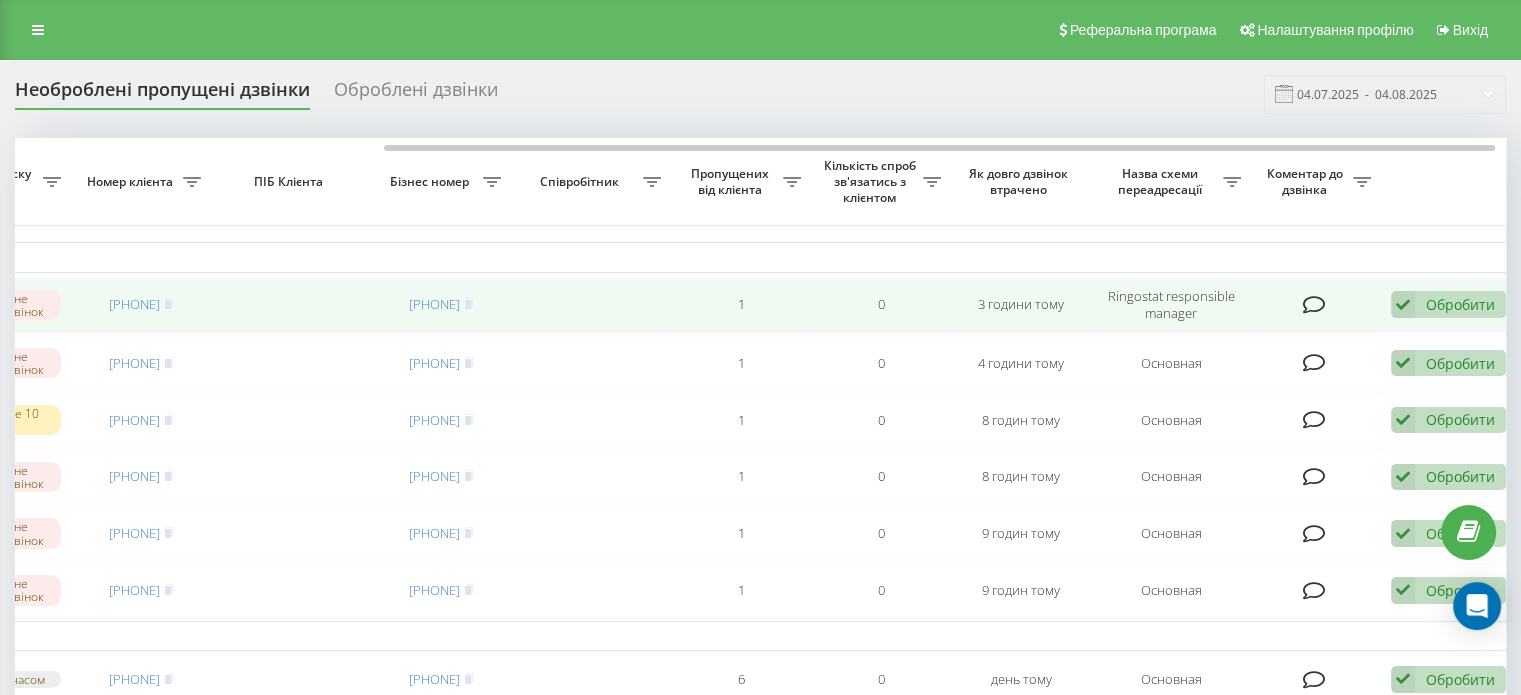 click on "Обробити" at bounding box center [1460, 304] 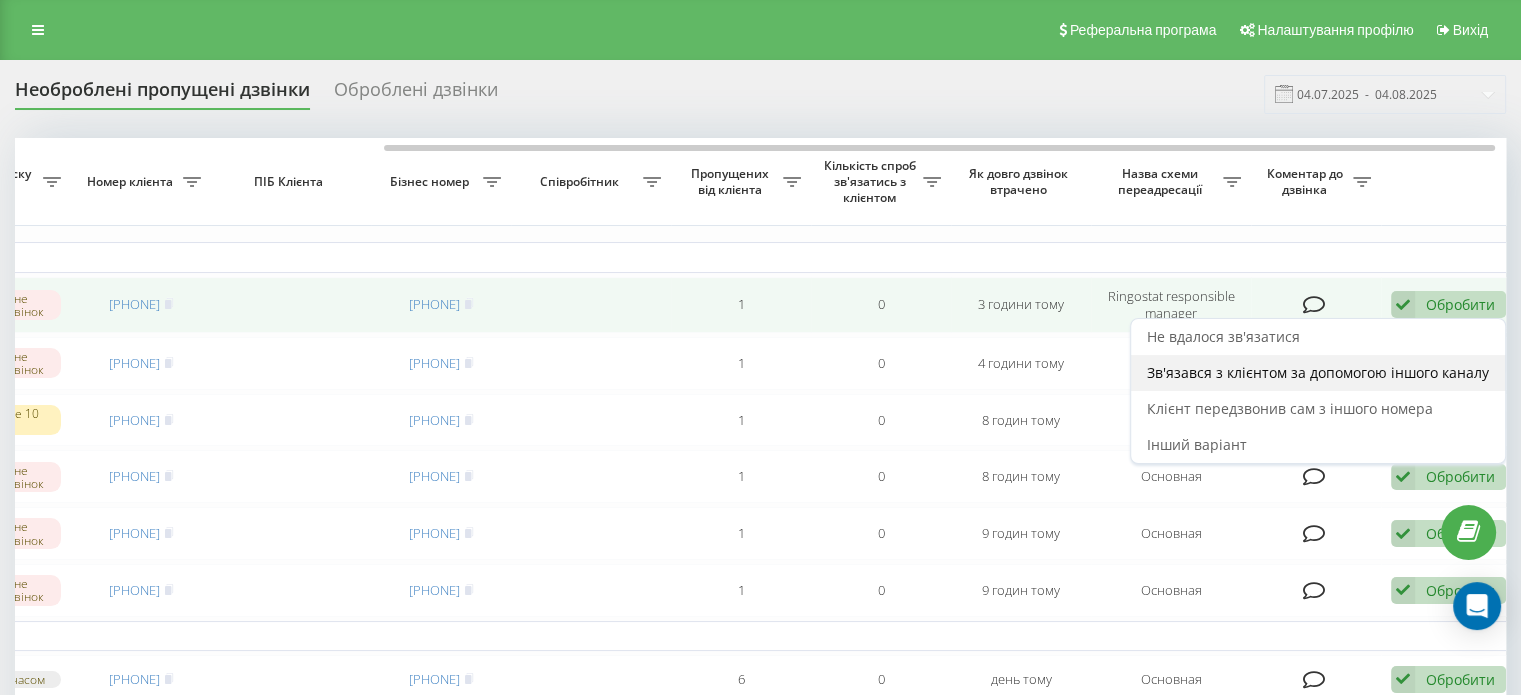 click on "Зв'язався з клієнтом за допомогою іншого каналу" at bounding box center [1318, 372] 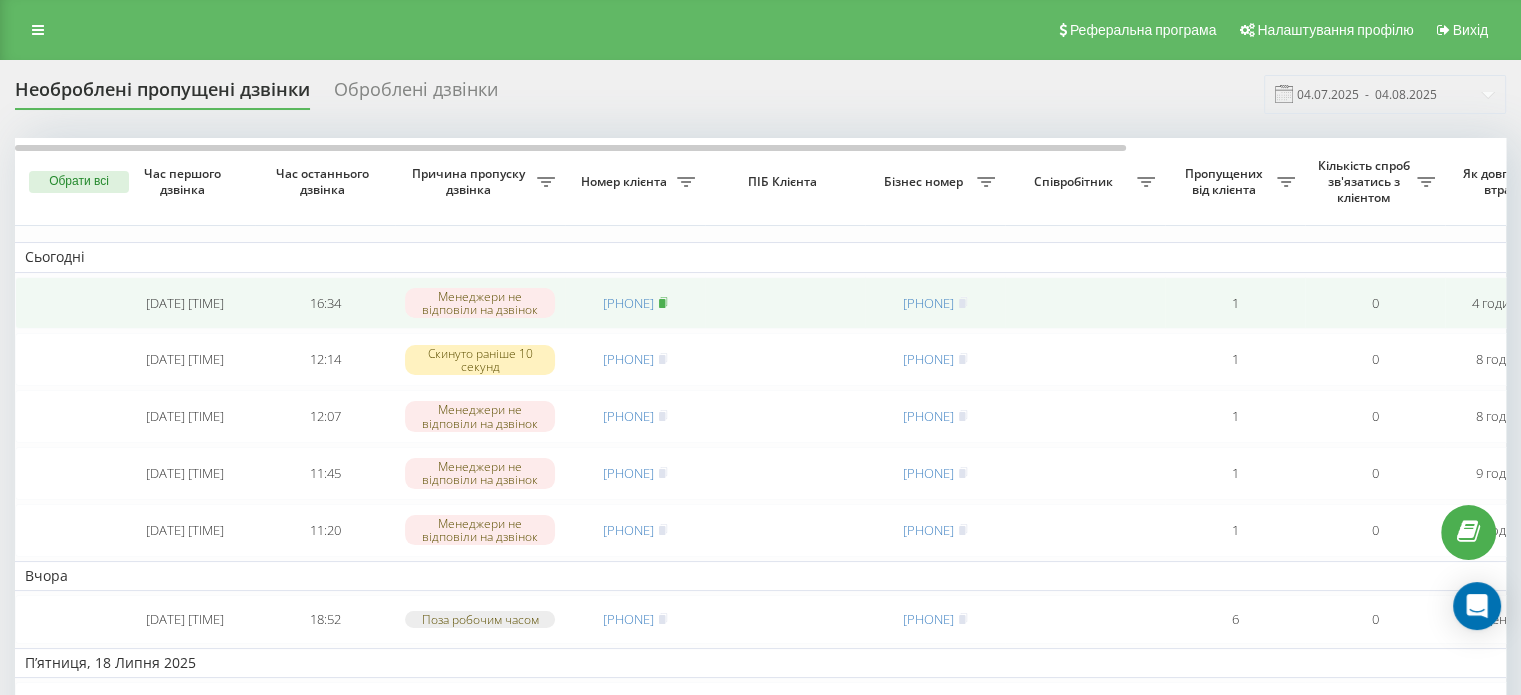 click 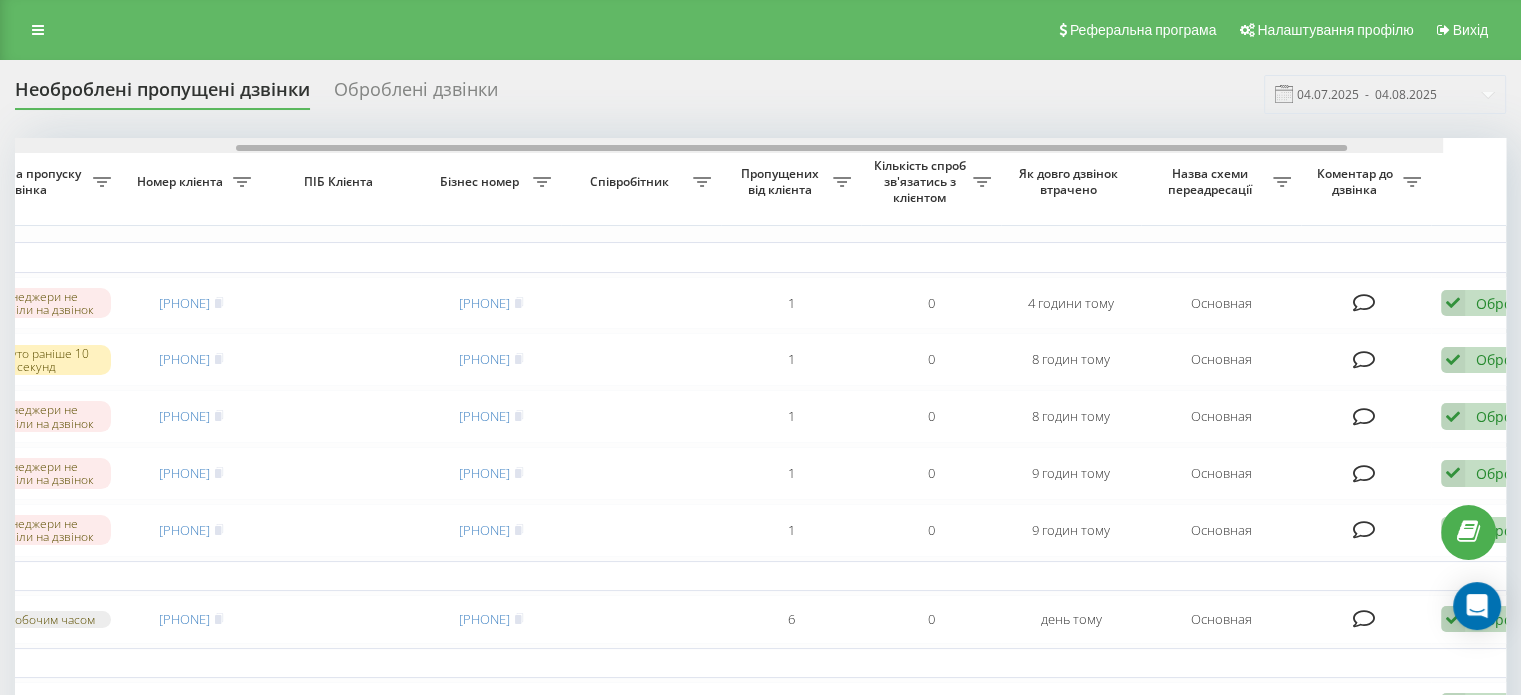scroll, scrollTop: 0, scrollLeft: 508, axis: horizontal 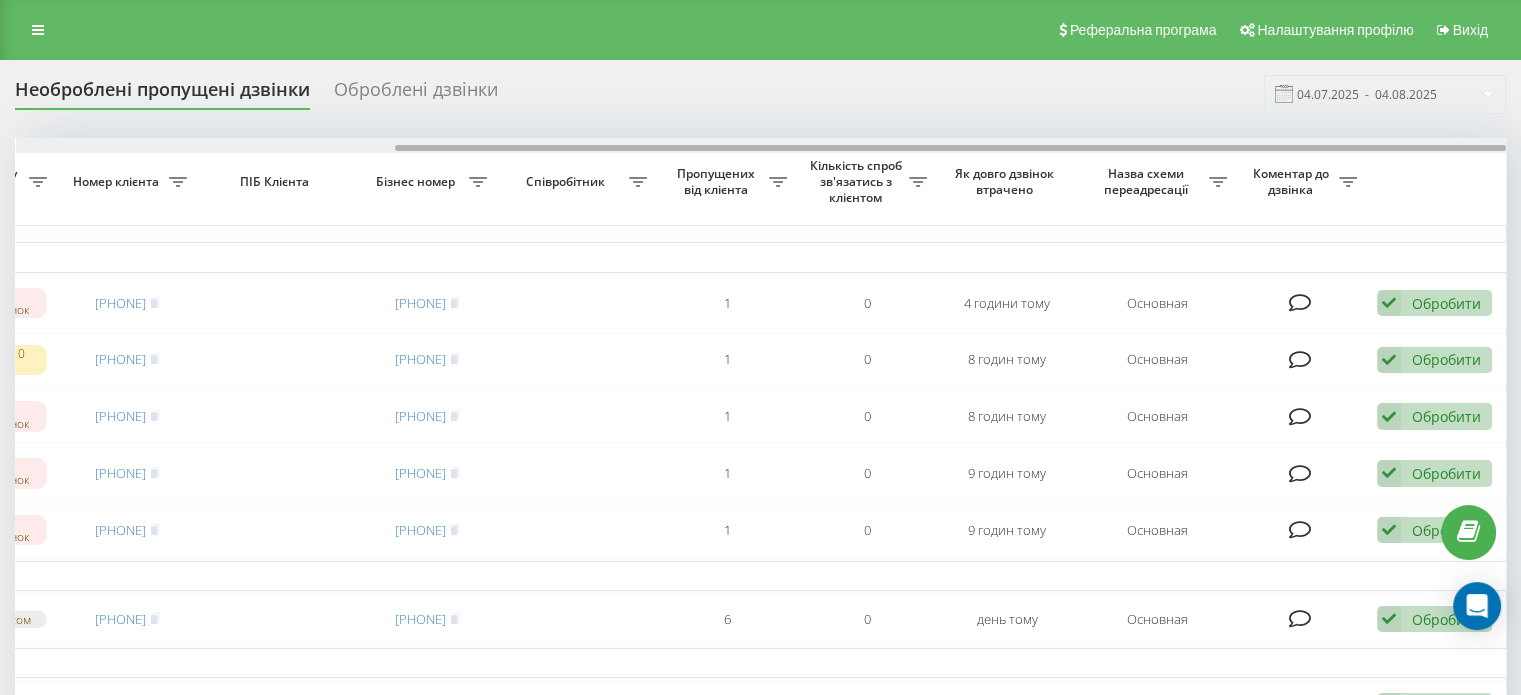 drag, startPoint x: 905, startPoint y: 147, endPoint x: 1307, endPoint y: 136, distance: 402.15048 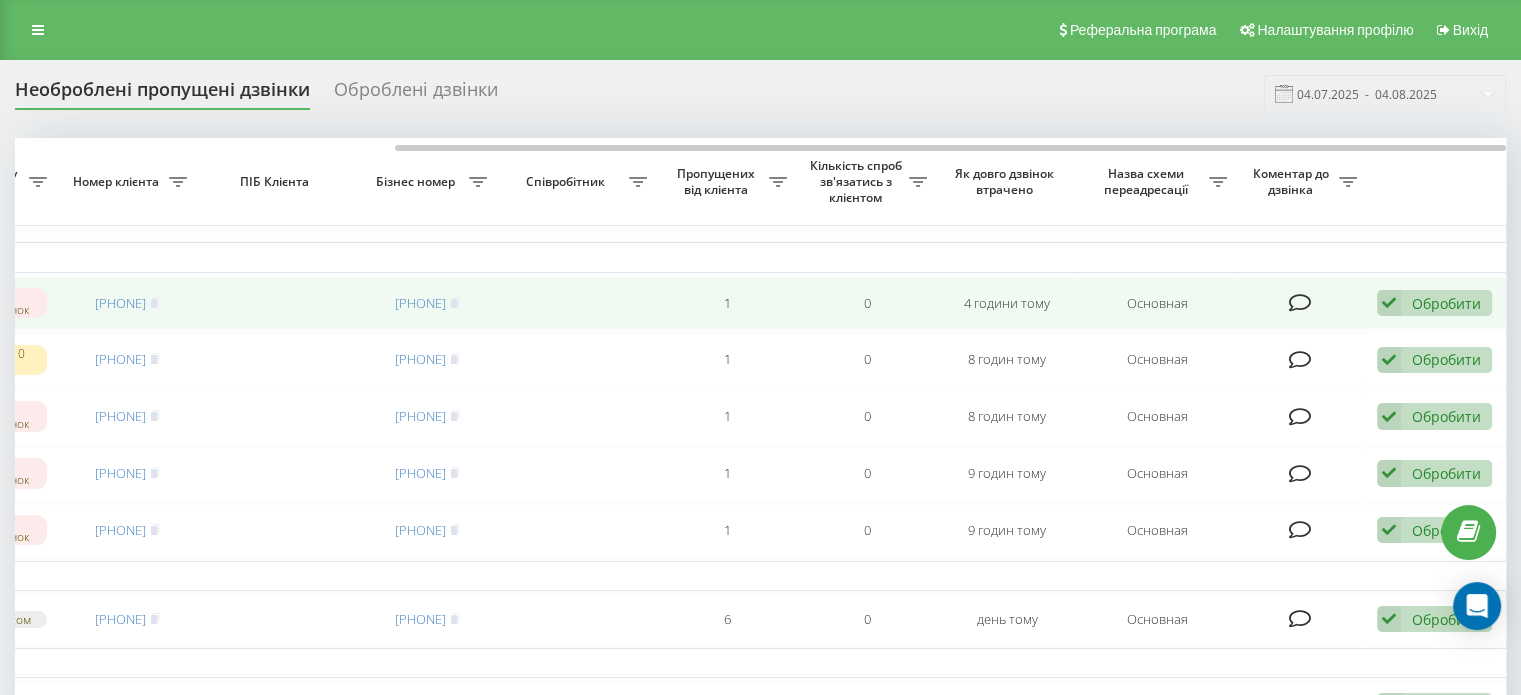 click on "Обробити" at bounding box center [1446, 303] 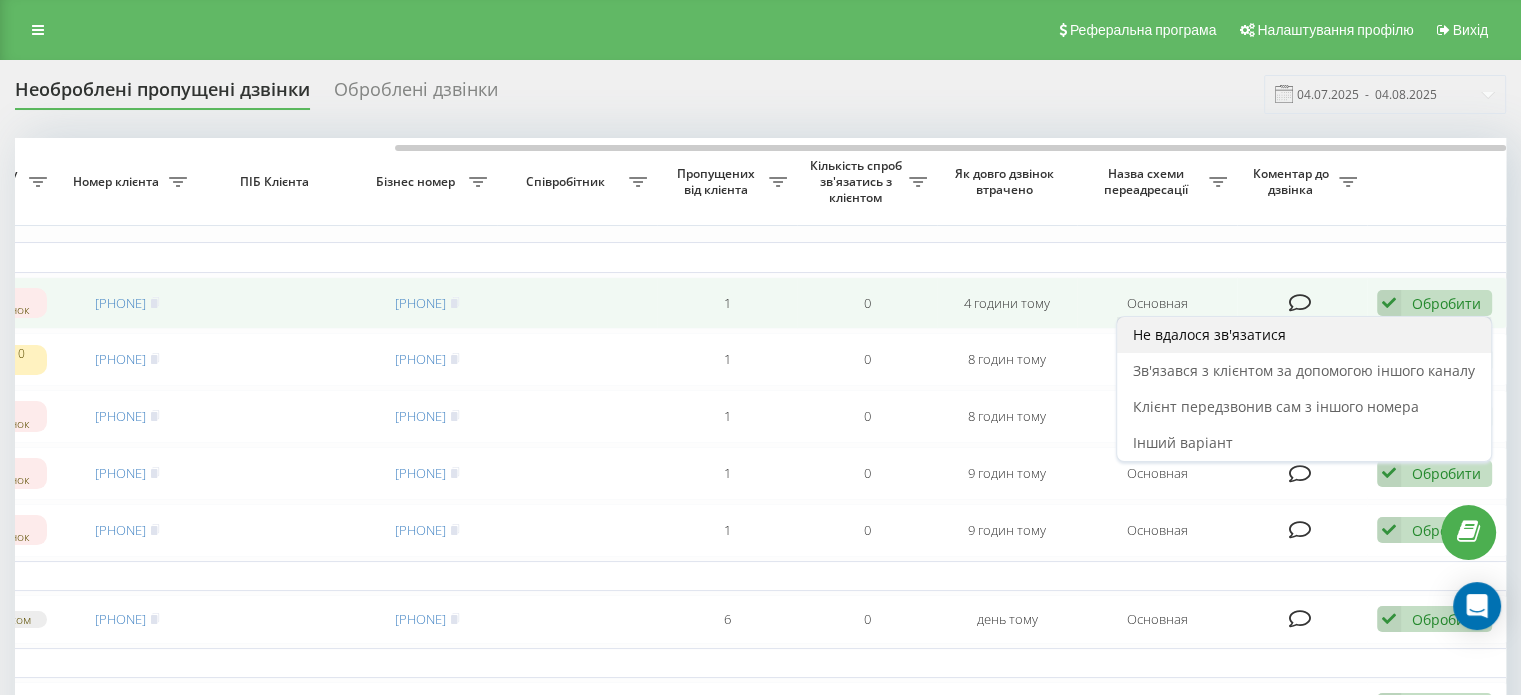 click on "Не вдалося зв'язатися" at bounding box center [1209, 334] 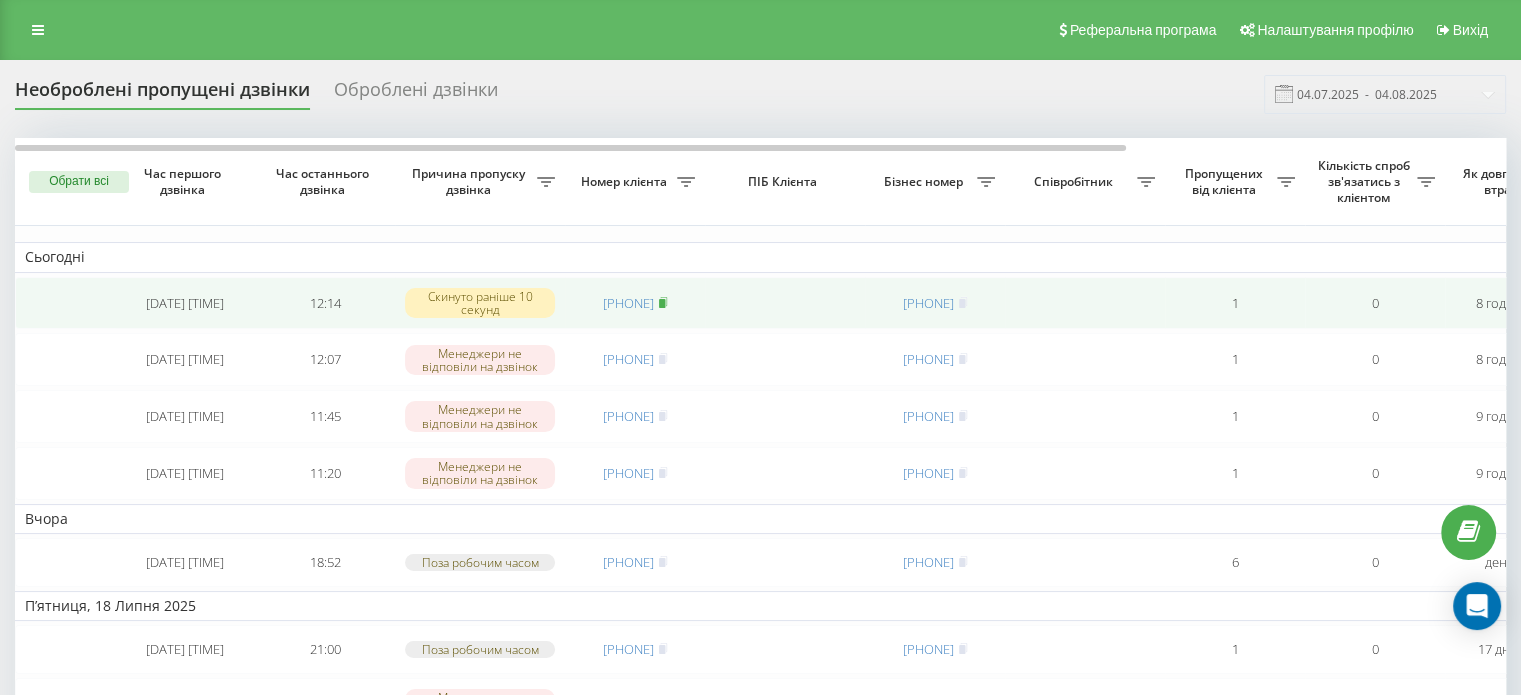 click 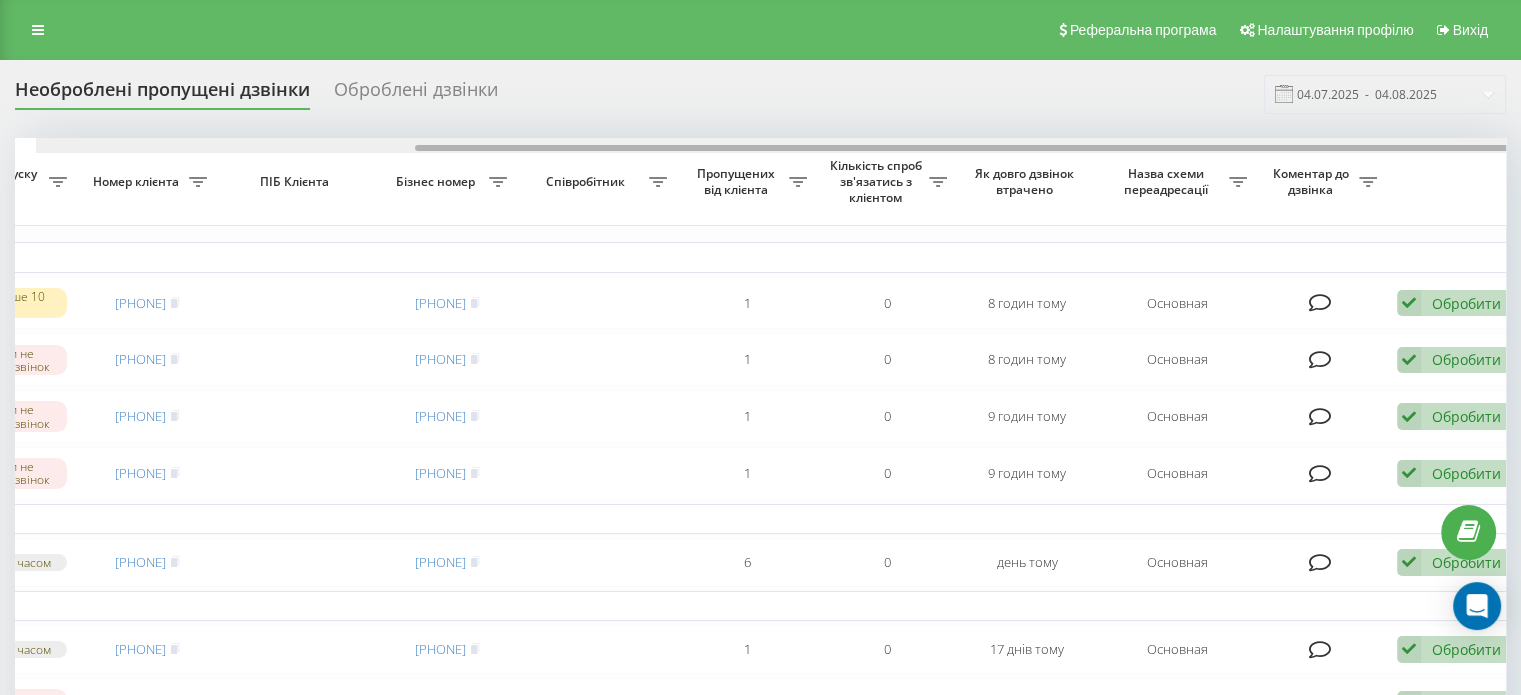scroll, scrollTop: 0, scrollLeft: 508, axis: horizontal 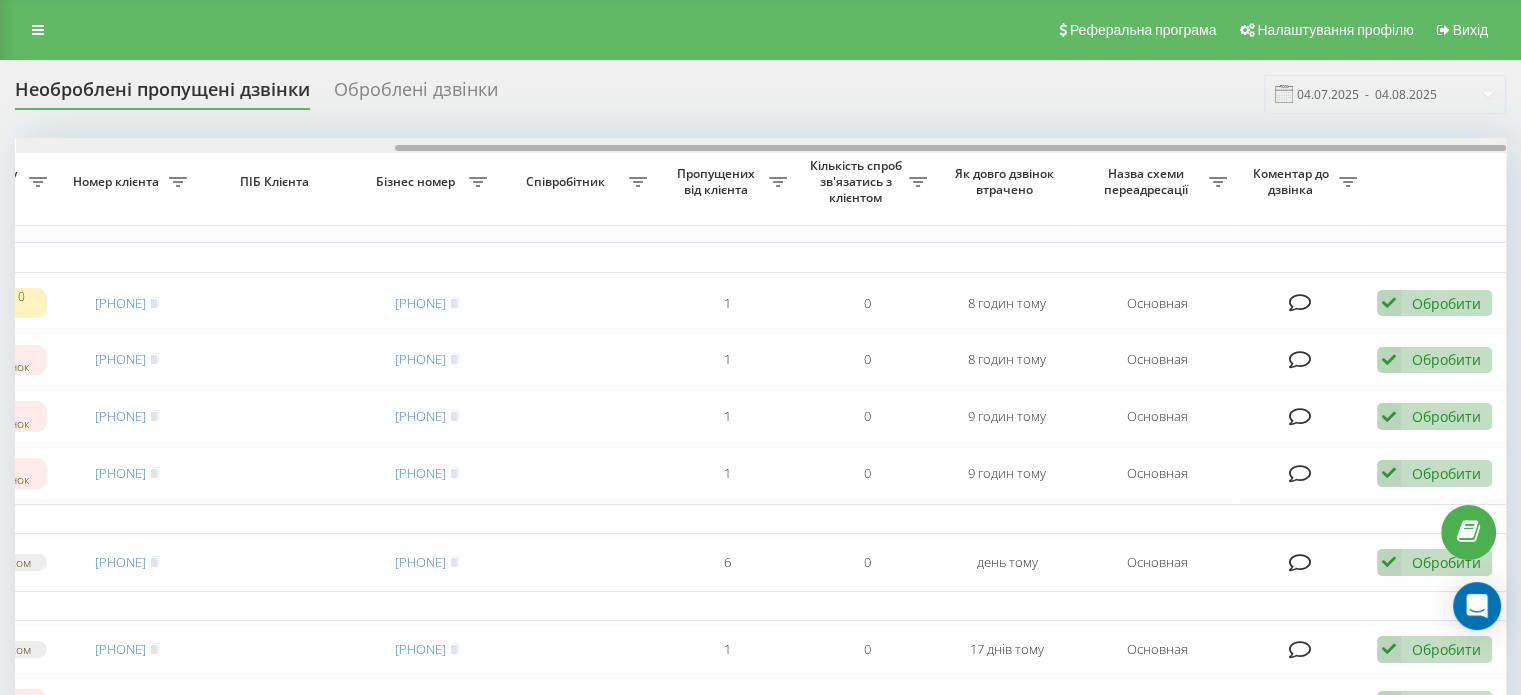 drag, startPoint x: 800, startPoint y: 149, endPoint x: 1332, endPoint y: 157, distance: 532.0601 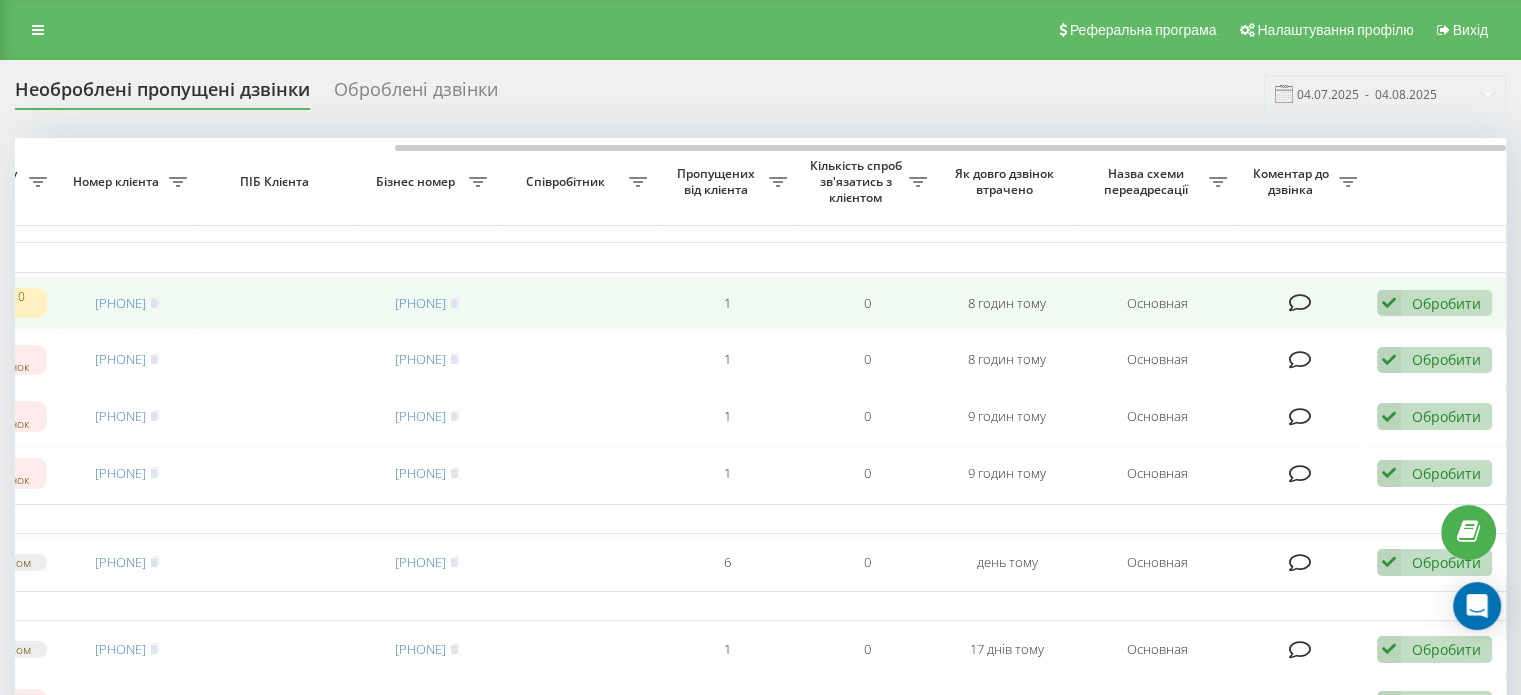 click on "Обробити" at bounding box center [1446, 303] 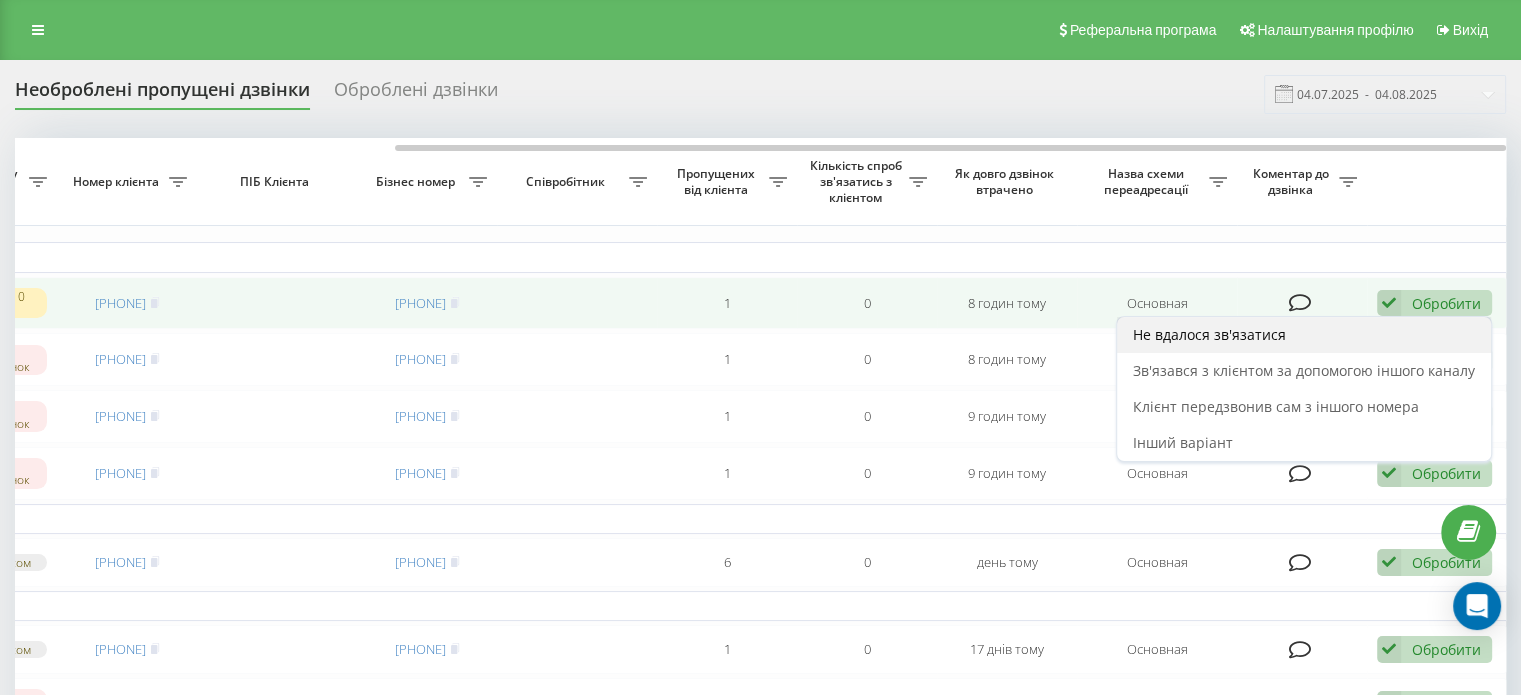 click on "Не вдалося зв'язатися" at bounding box center (1209, 334) 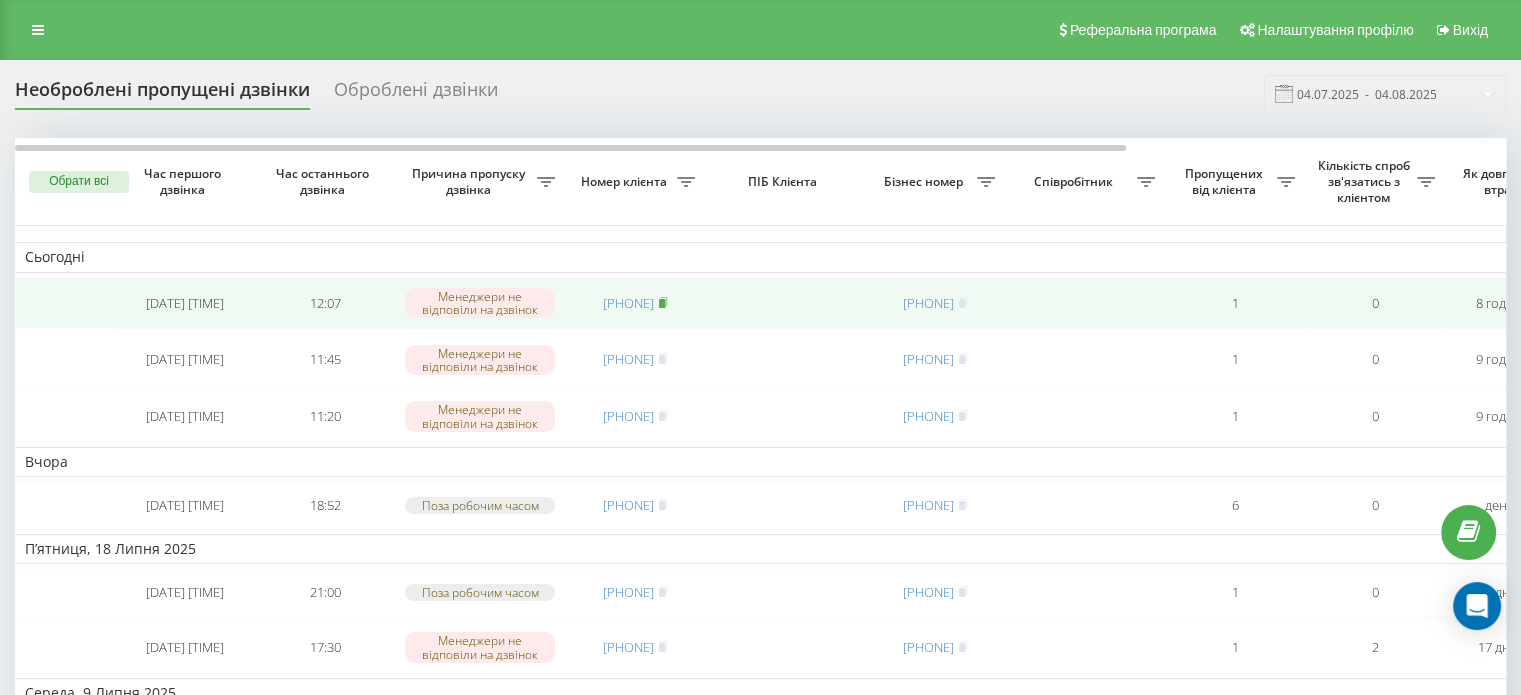 click 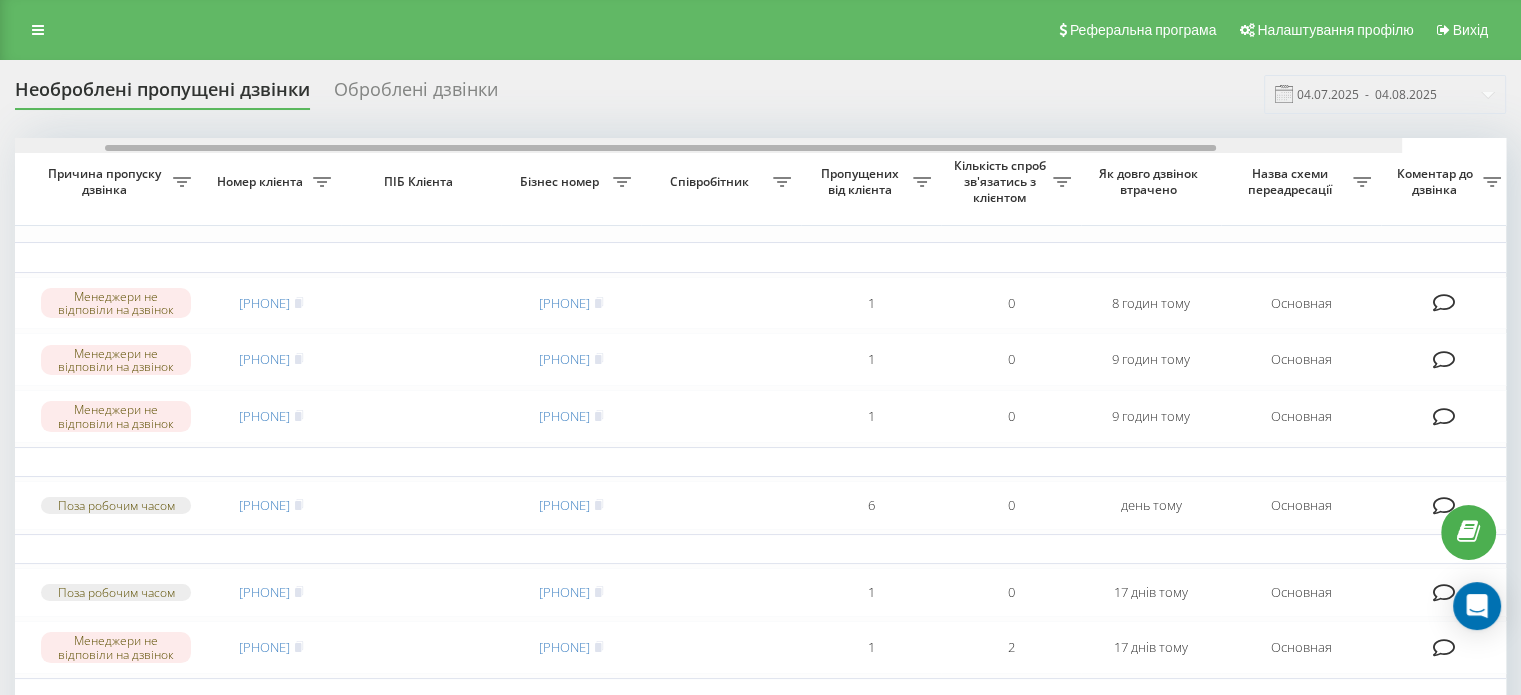 scroll, scrollTop: 0, scrollLeft: 508, axis: horizontal 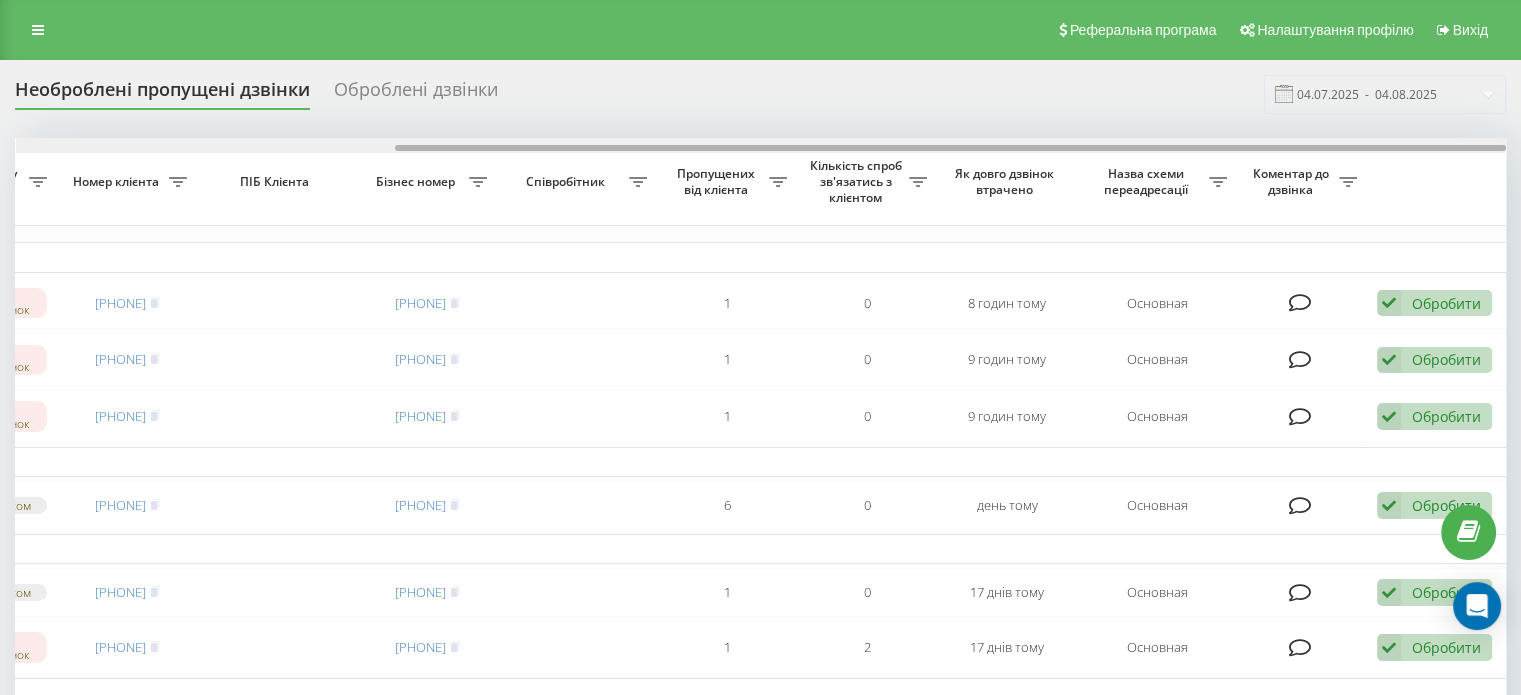 drag, startPoint x: 700, startPoint y: 144, endPoint x: 1249, endPoint y: 142, distance: 549.00366 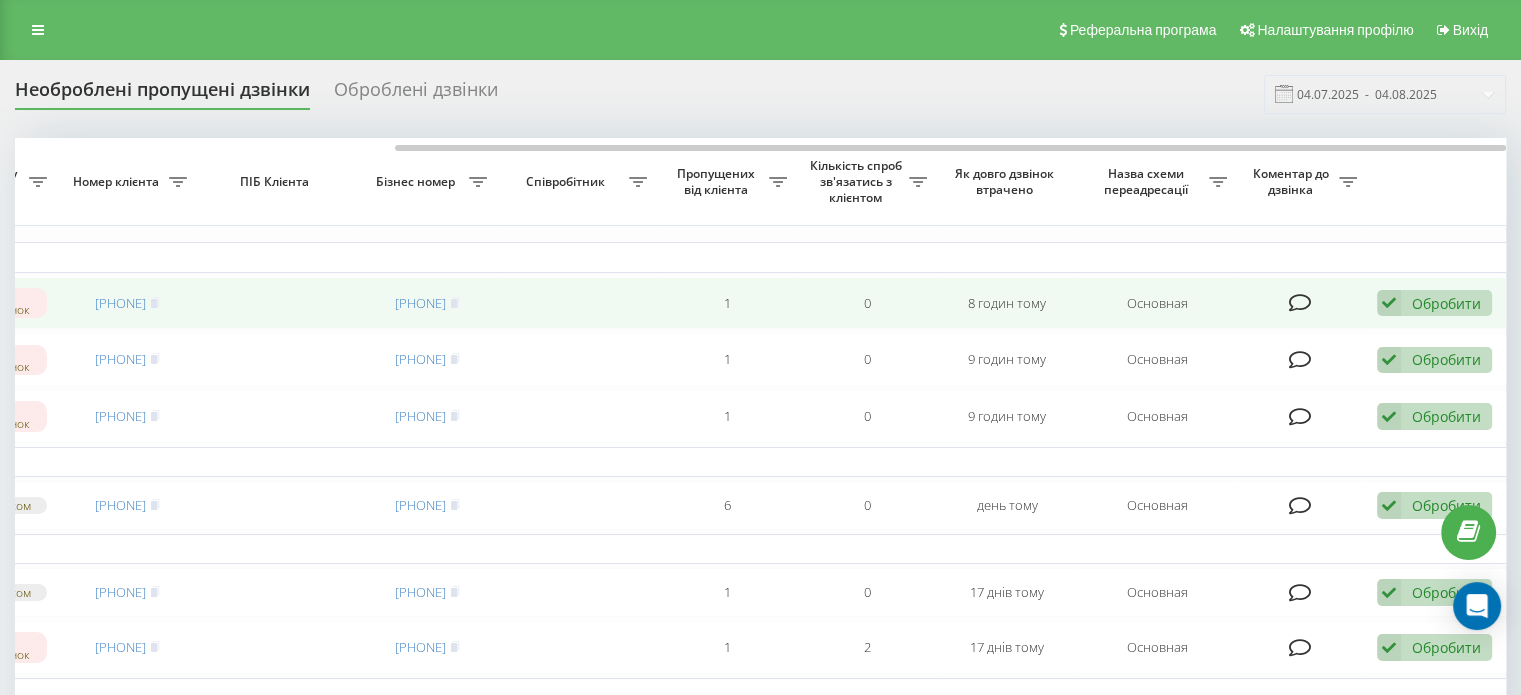 click on "Обробити" at bounding box center (1446, 303) 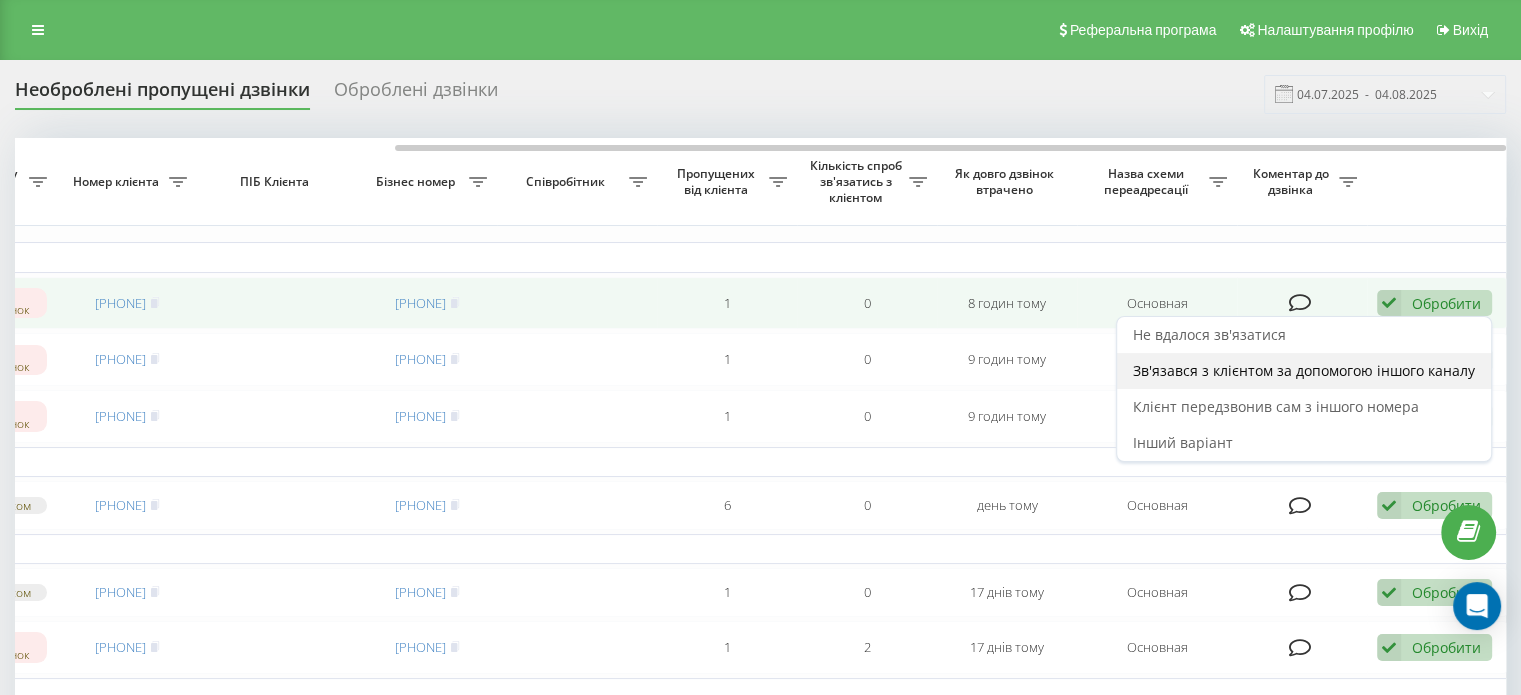 click on "Зв'язався з клієнтом за допомогою іншого каналу" at bounding box center [1304, 370] 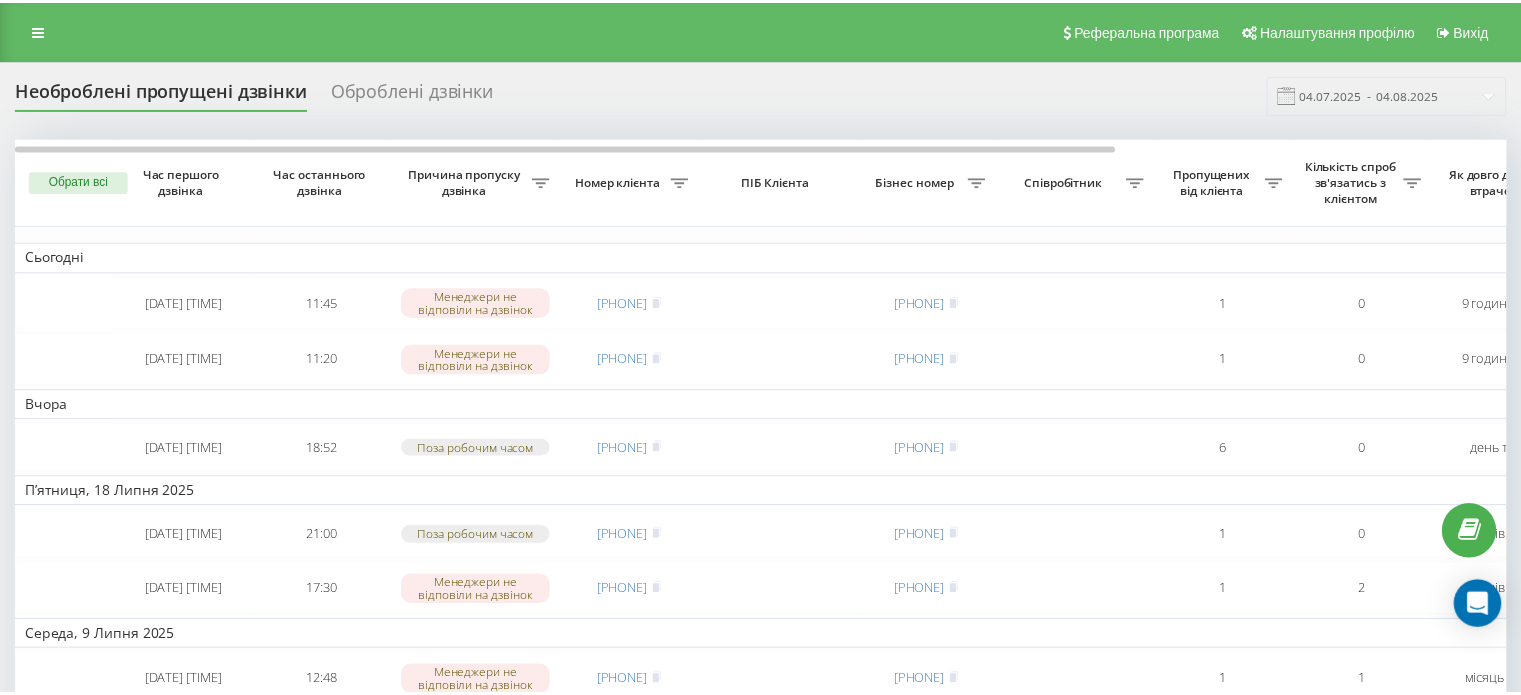 scroll, scrollTop: 0, scrollLeft: 0, axis: both 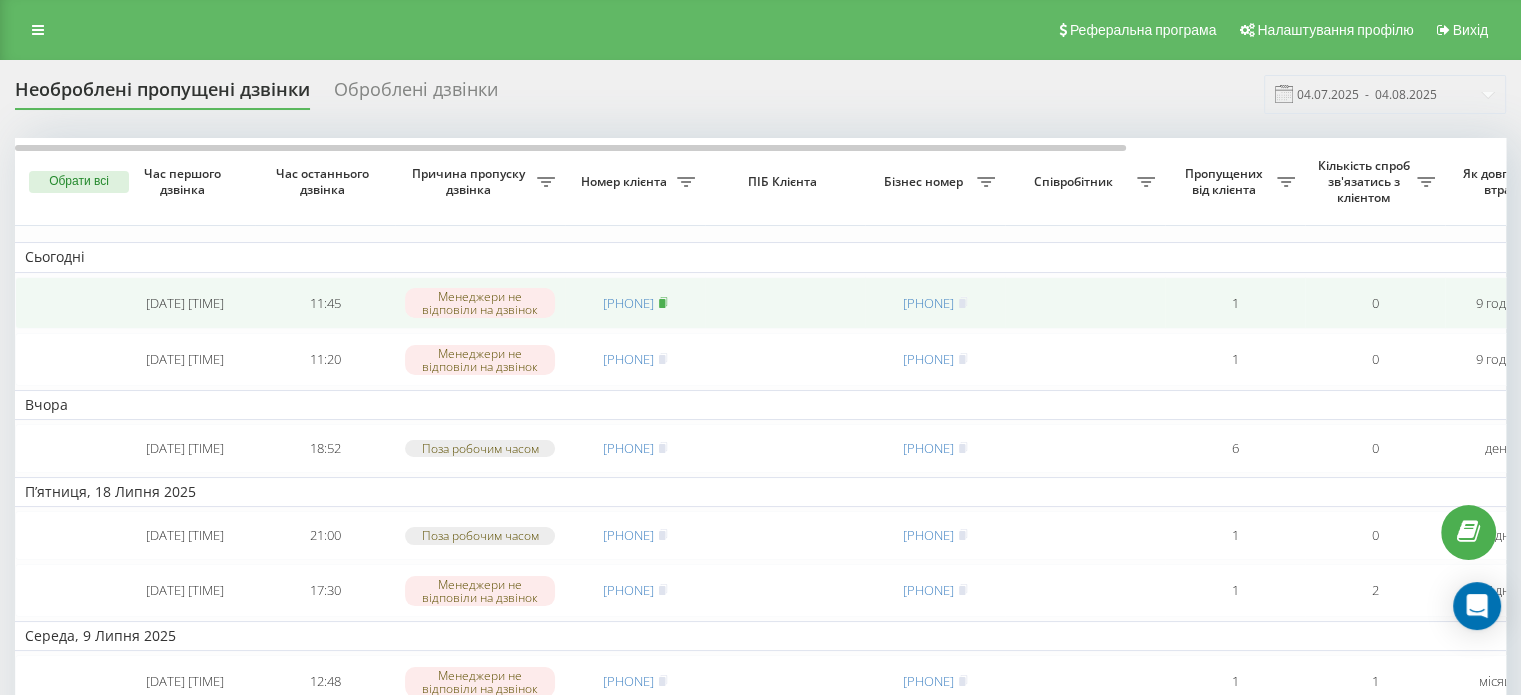 click 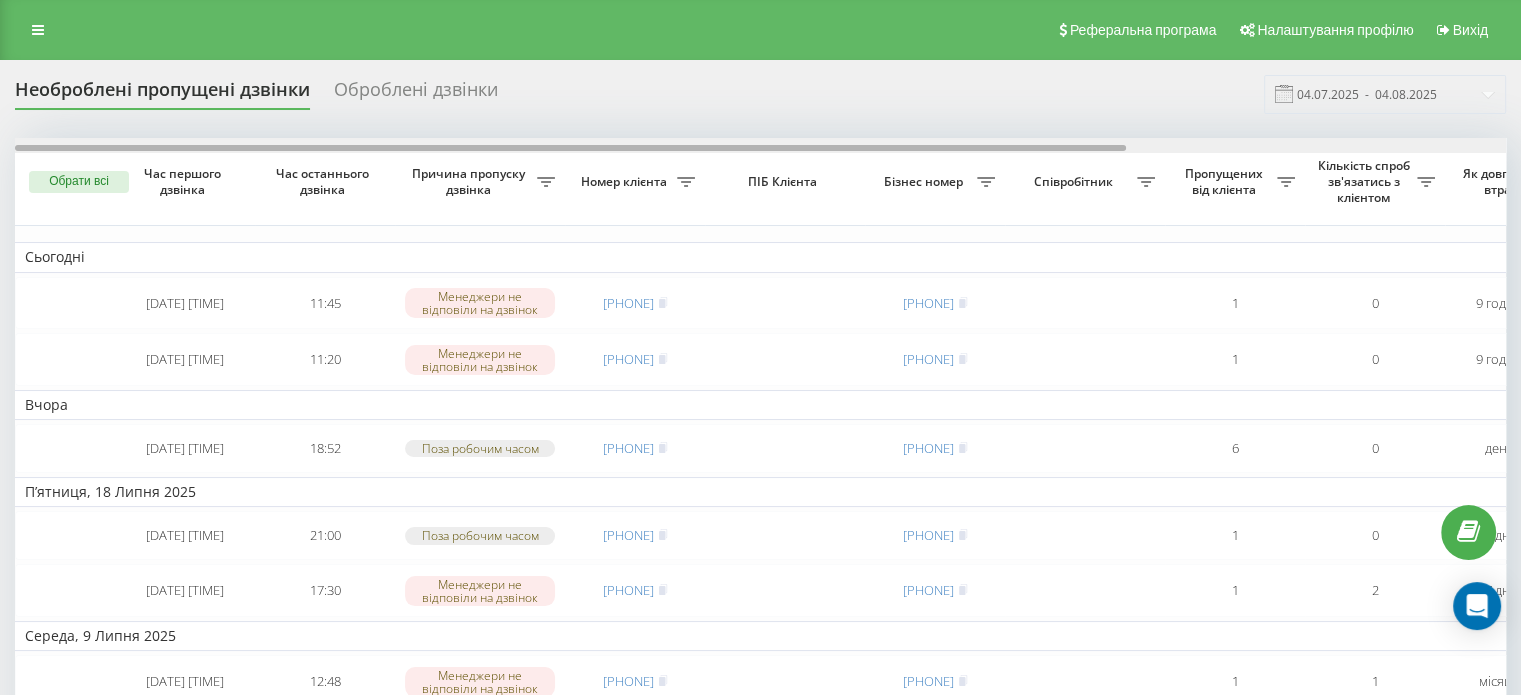 scroll, scrollTop: 0, scrollLeft: 508, axis: horizontal 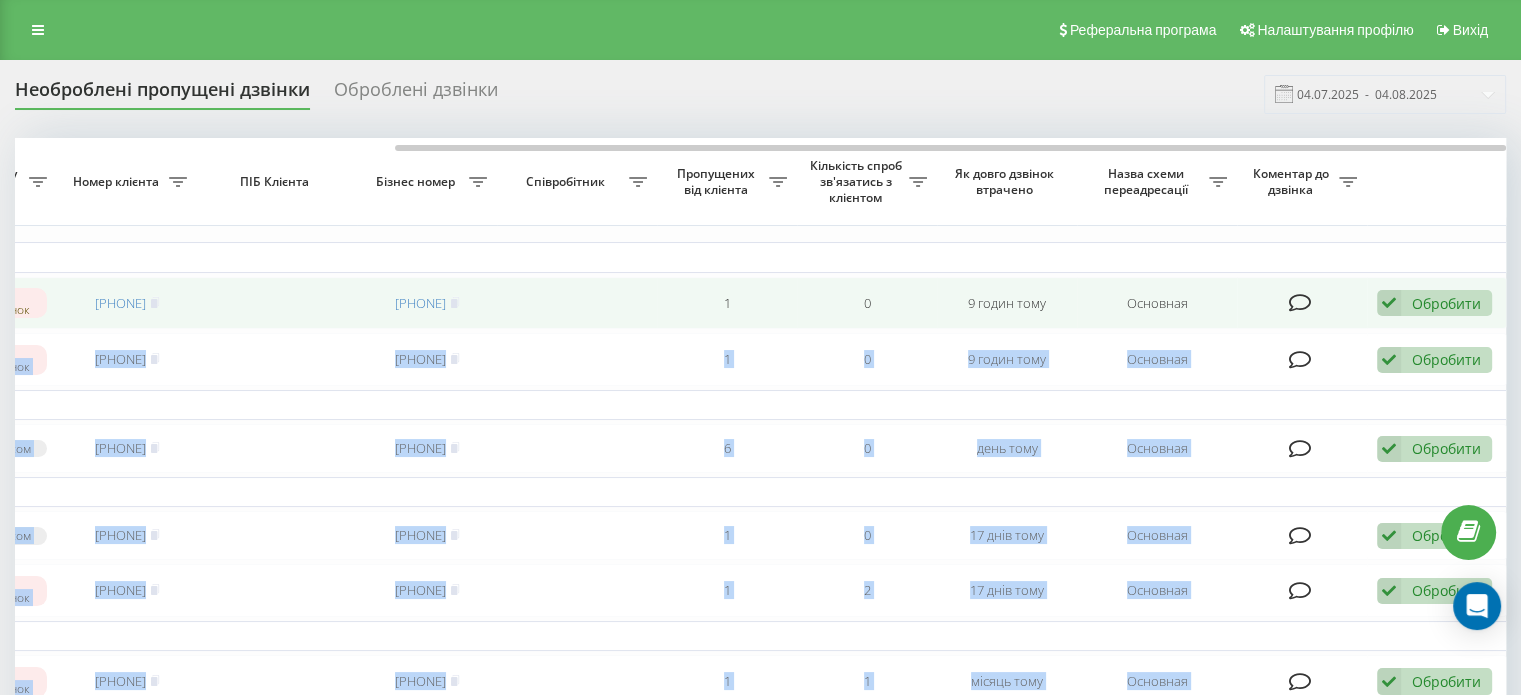 drag, startPoint x: 664, startPoint y: 143, endPoint x: 1429, endPoint y: 307, distance: 782.3816 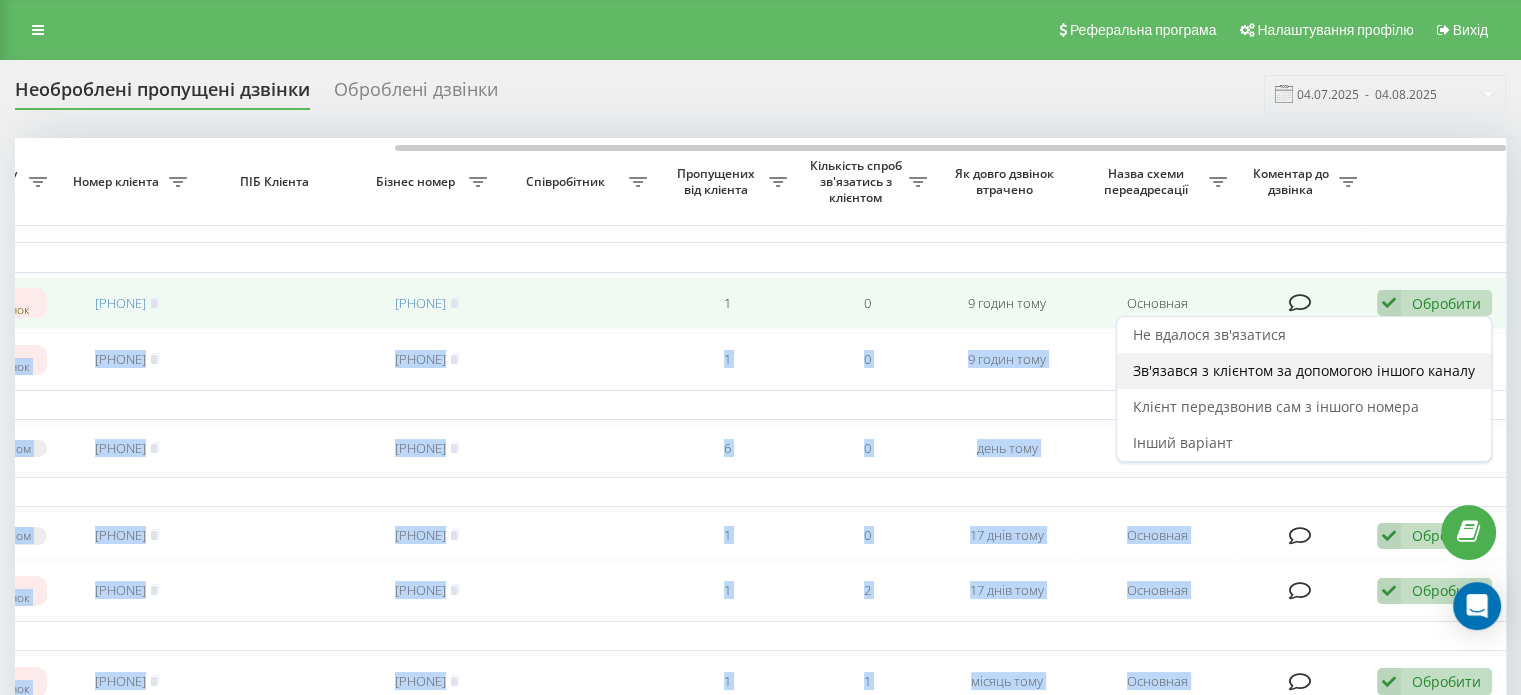 click on "Зв'язався з клієнтом за допомогою іншого каналу" at bounding box center (1304, 370) 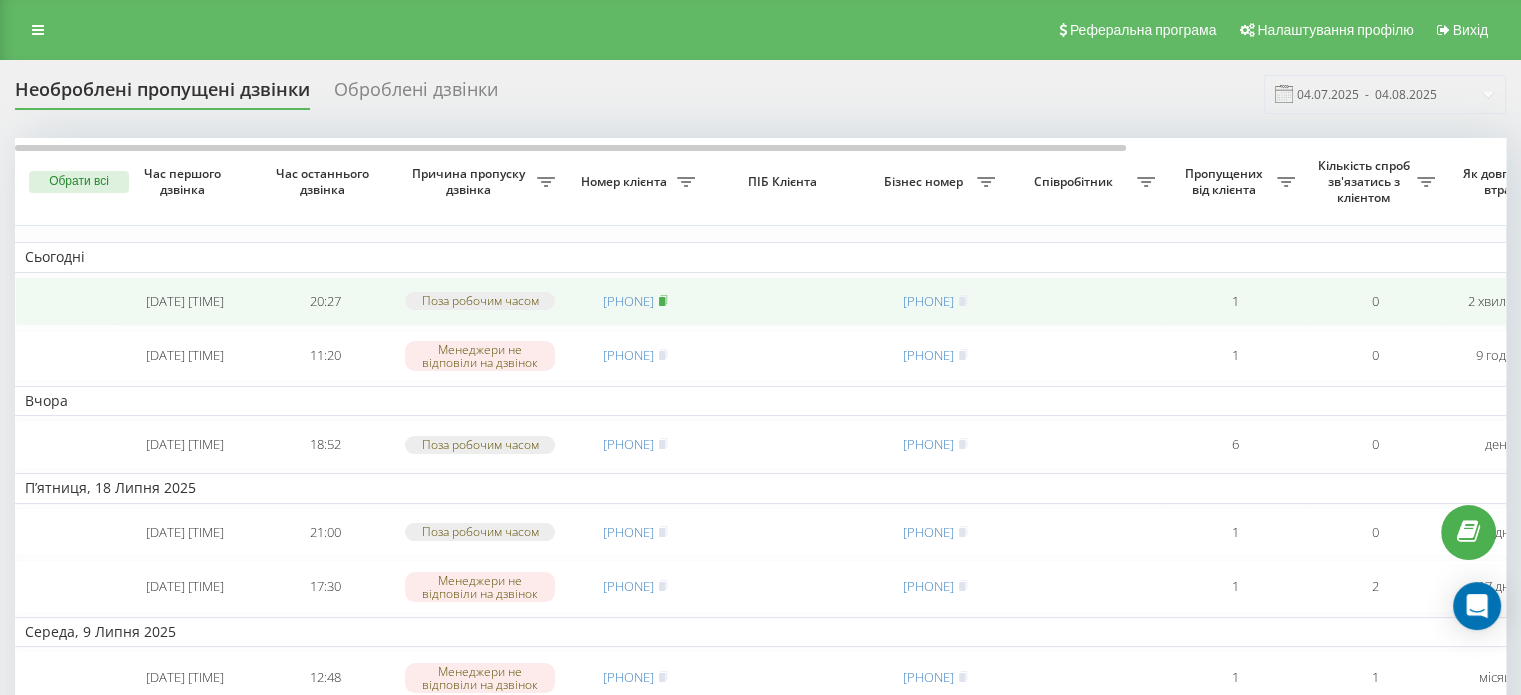 click 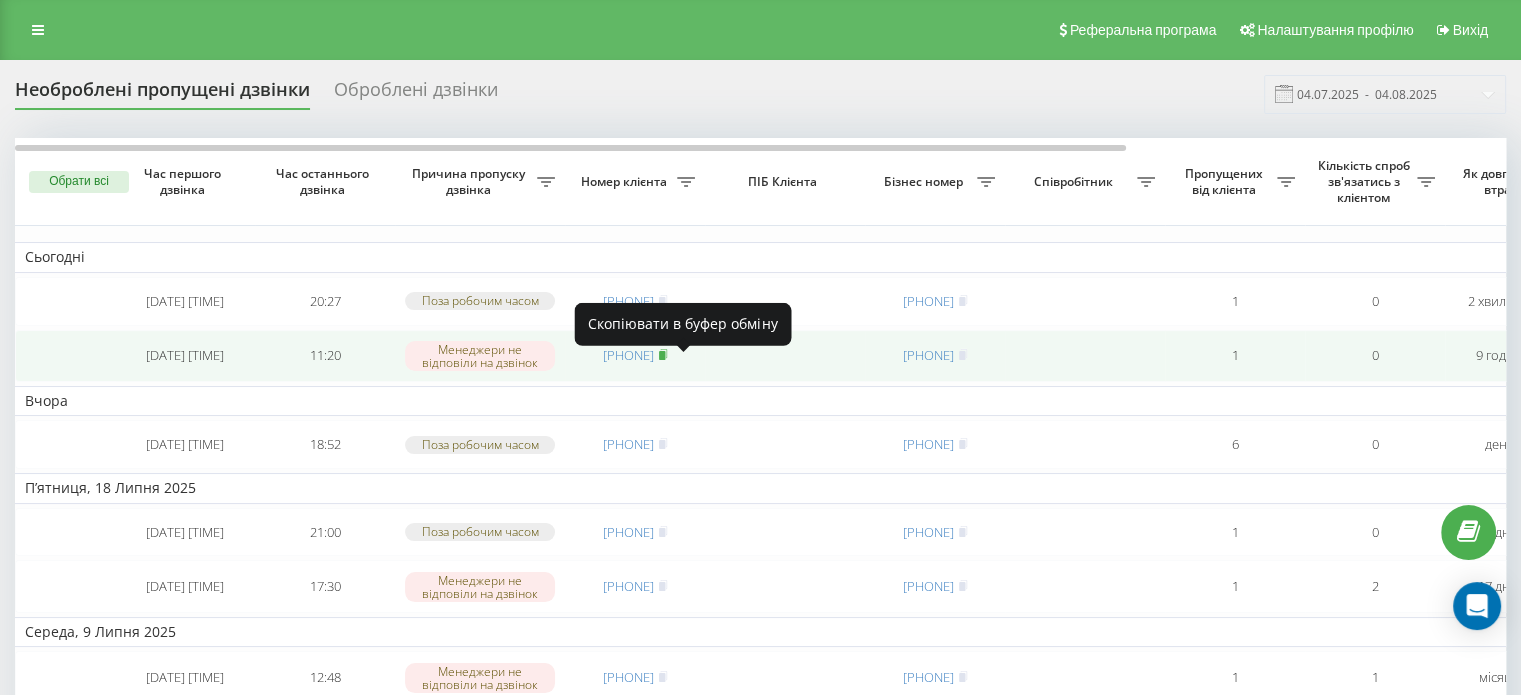 click 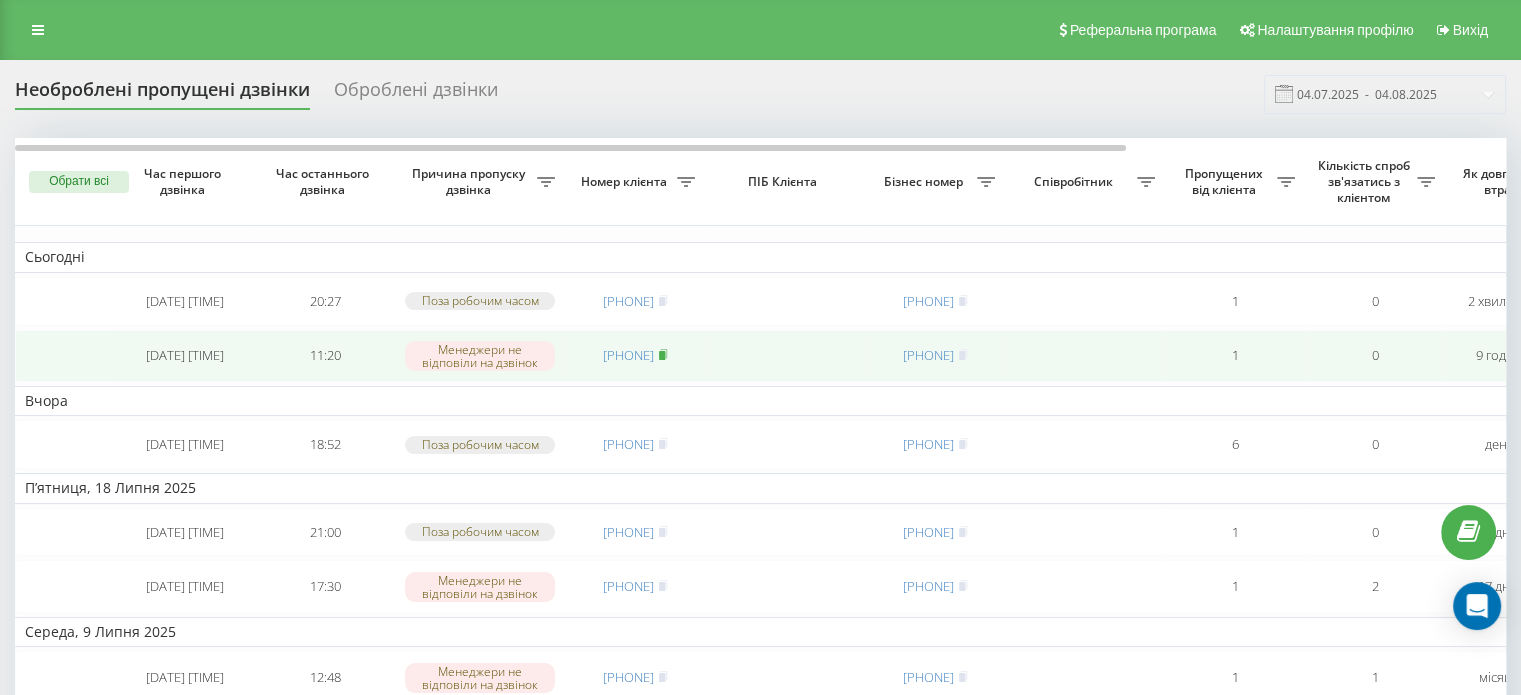 click 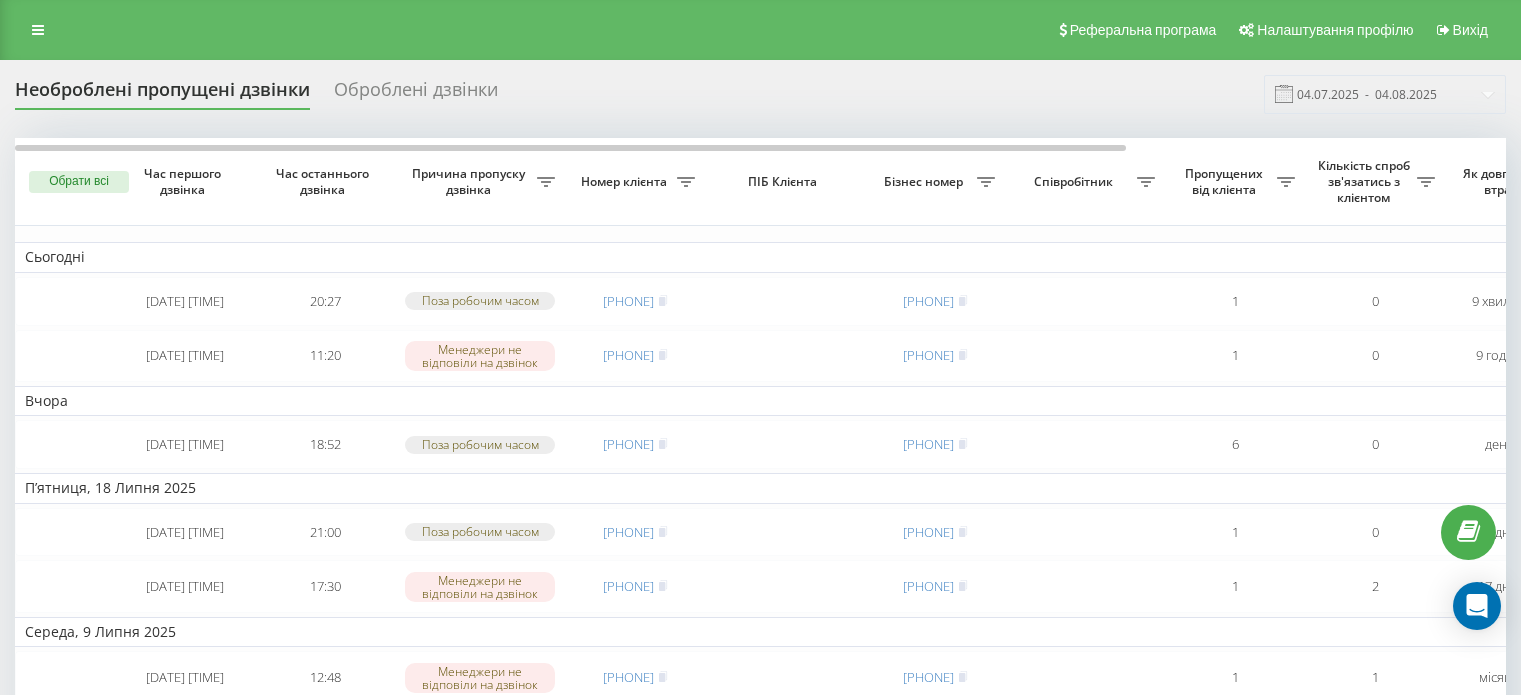 scroll, scrollTop: 0, scrollLeft: 0, axis: both 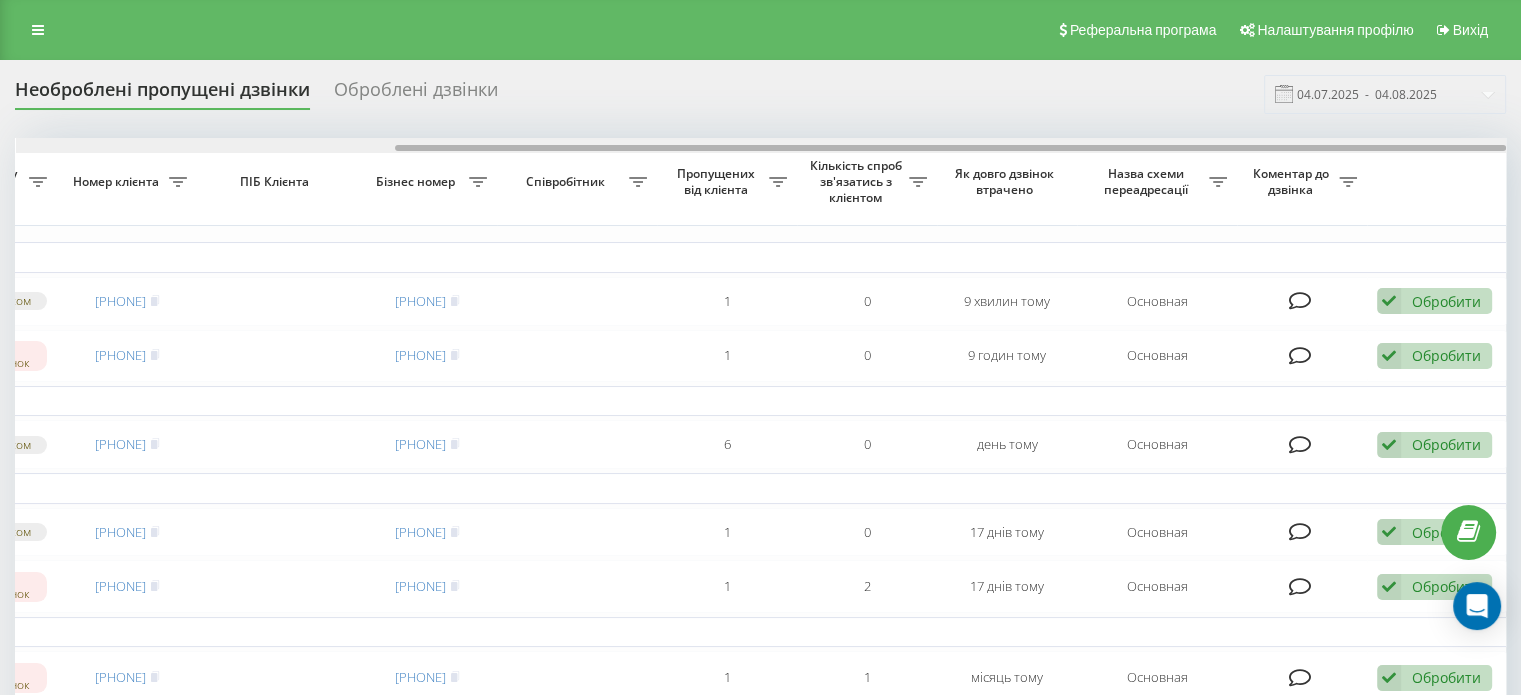 drag, startPoint x: 772, startPoint y: 148, endPoint x: 1187, endPoint y: 190, distance: 417.11987 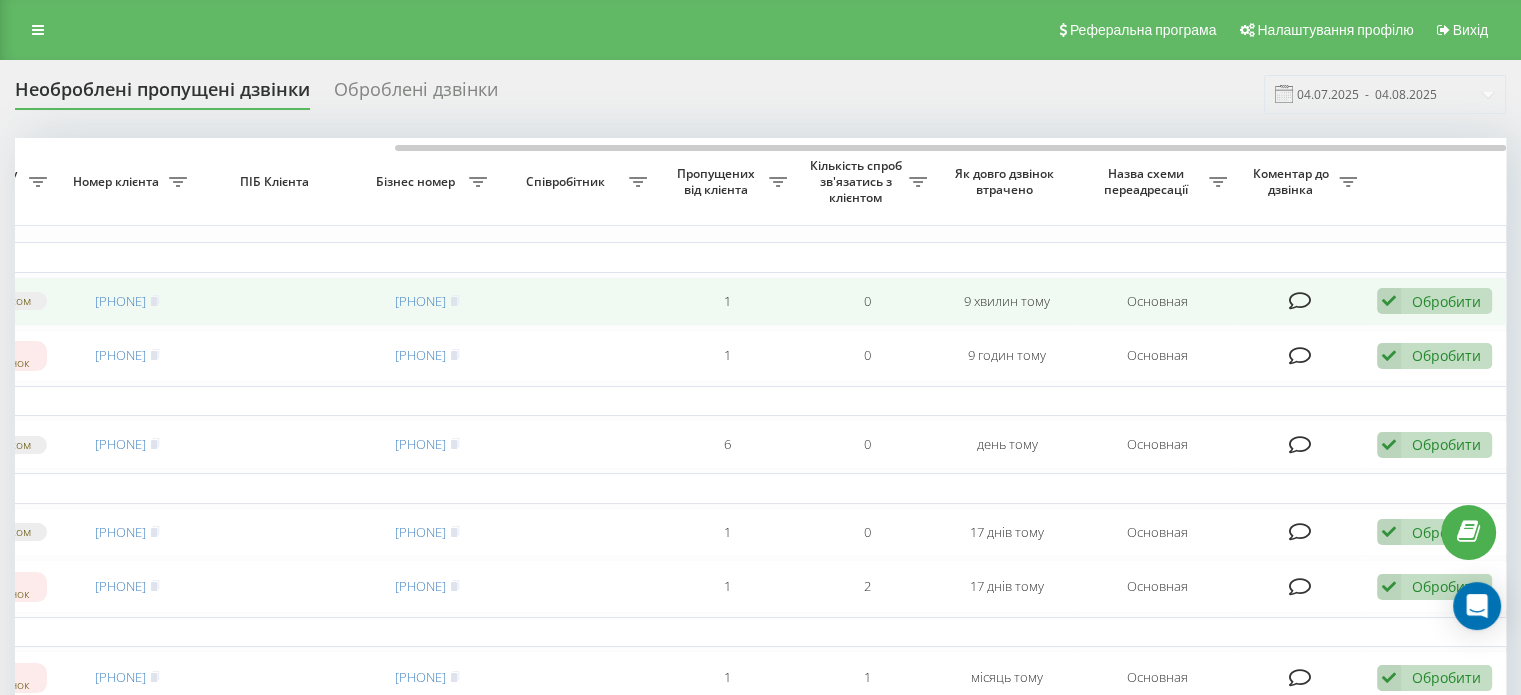 click on "Обробити" at bounding box center [1446, 301] 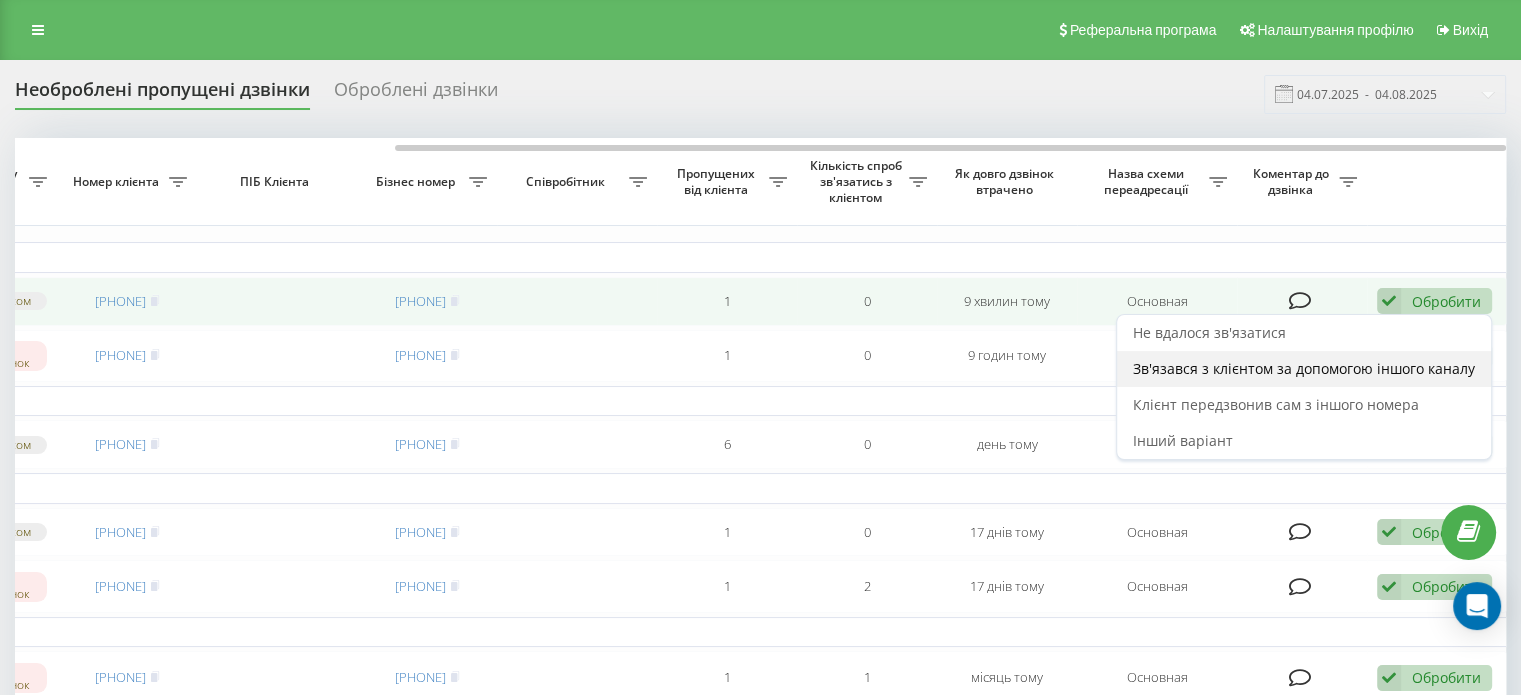 click on "Зв'язався з клієнтом за допомогою іншого каналу" at bounding box center (1304, 368) 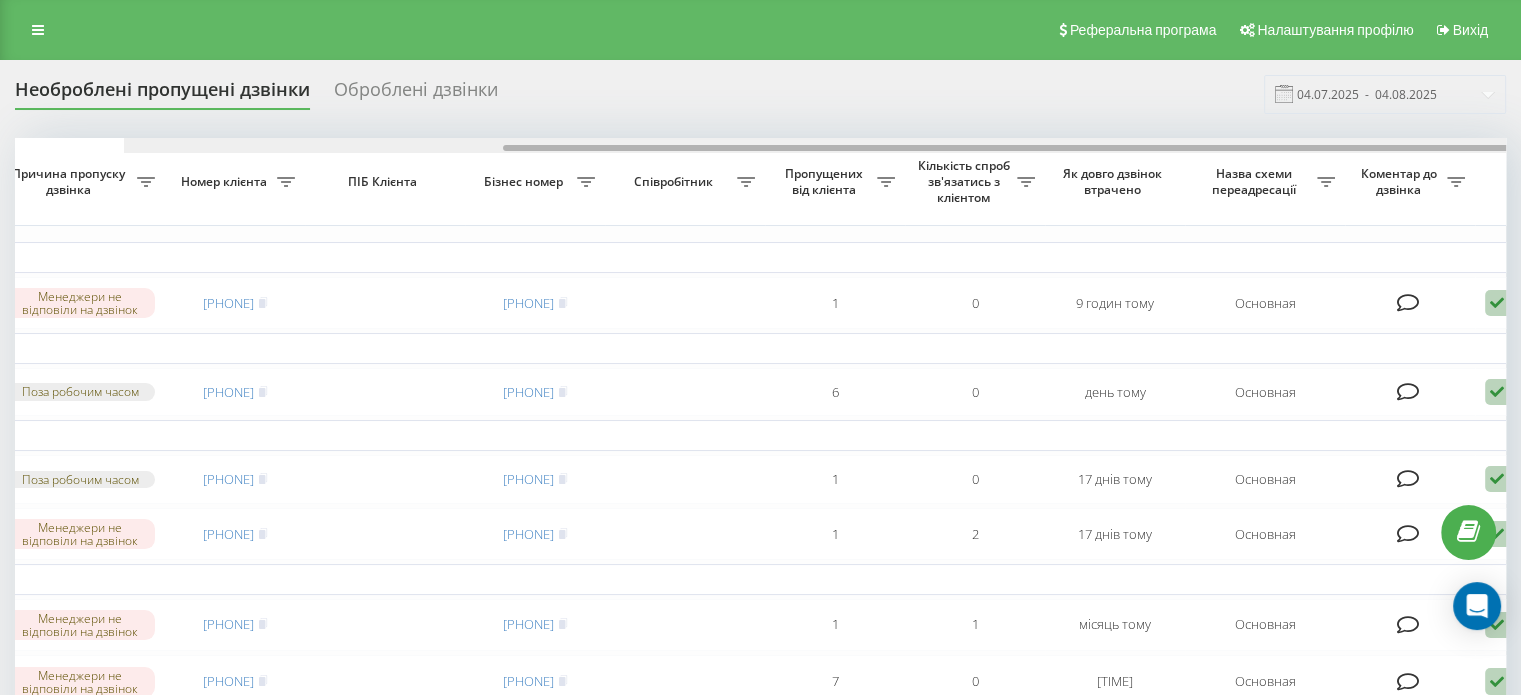 scroll, scrollTop: 0, scrollLeft: 508, axis: horizontal 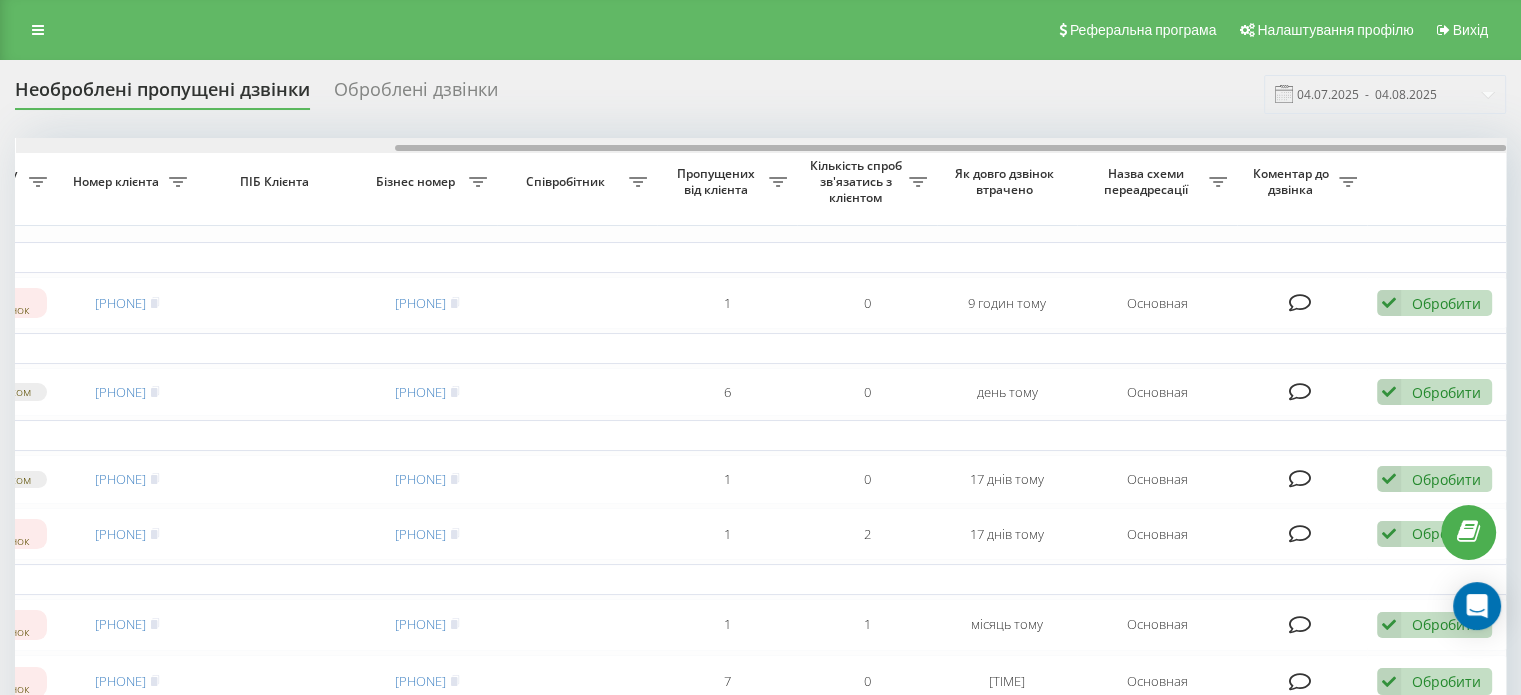 drag, startPoint x: 914, startPoint y: 147, endPoint x: 1321, endPoint y: 166, distance: 407.44324 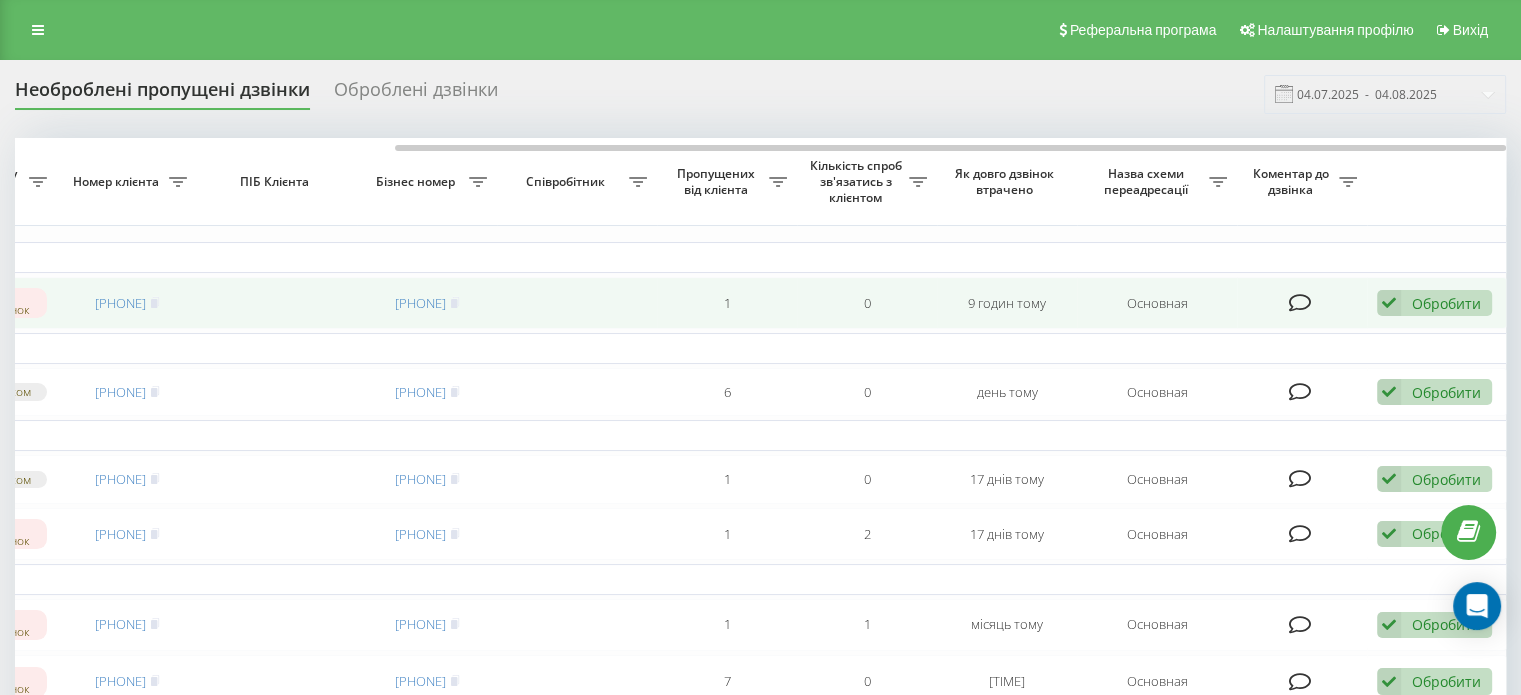 click on "Обробити" at bounding box center [1446, 303] 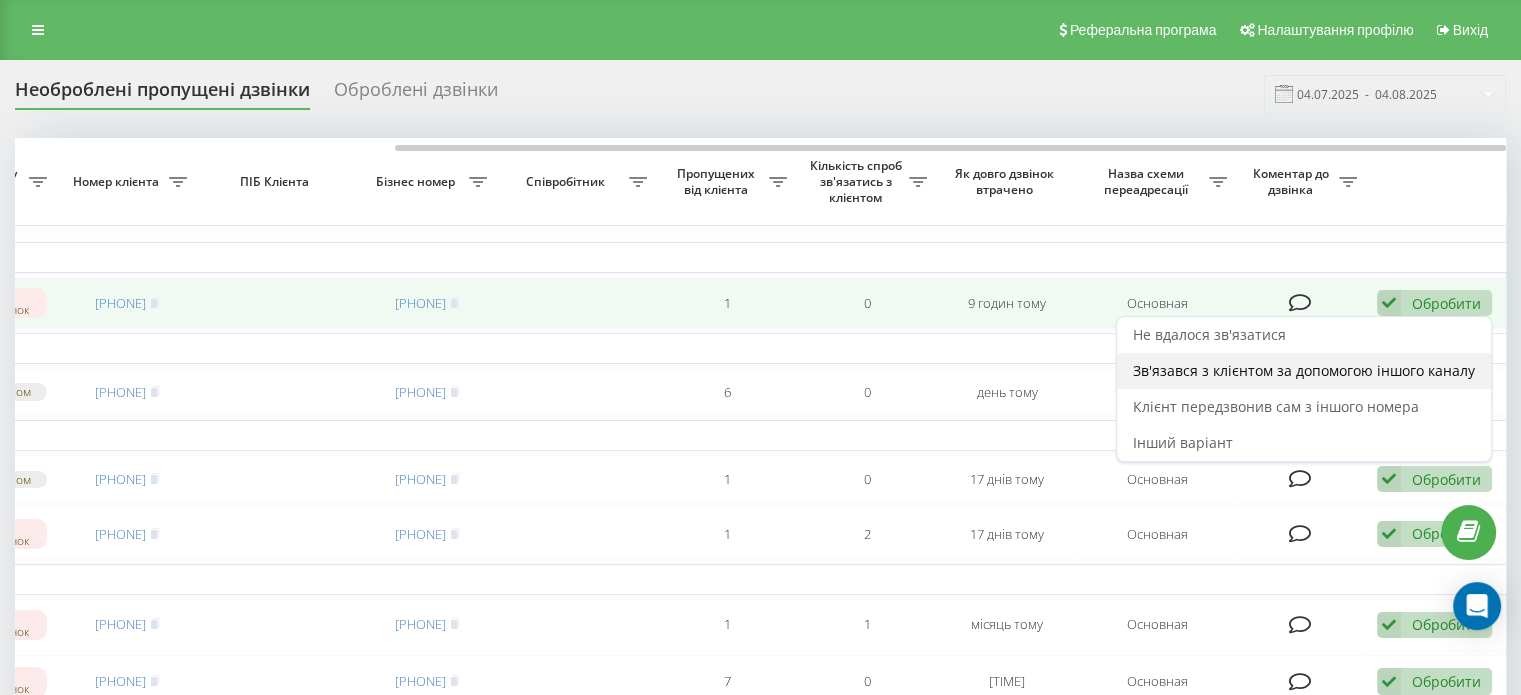 click on "Зв'язався з клієнтом за допомогою іншого каналу" at bounding box center [1304, 370] 